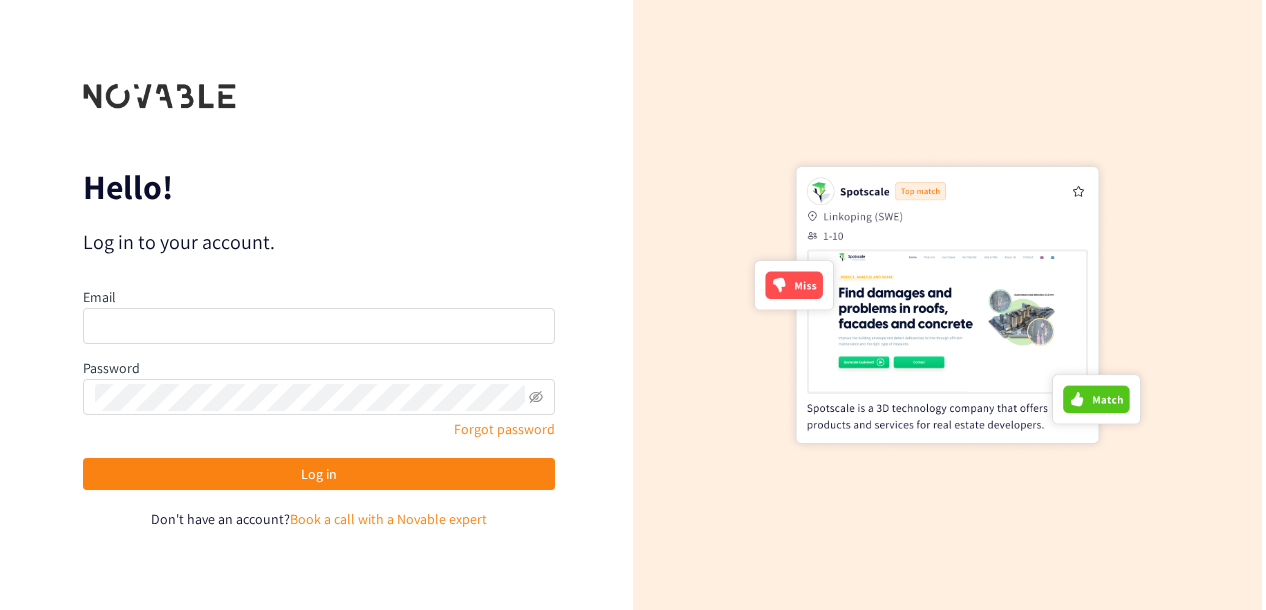 scroll, scrollTop: 0, scrollLeft: 0, axis: both 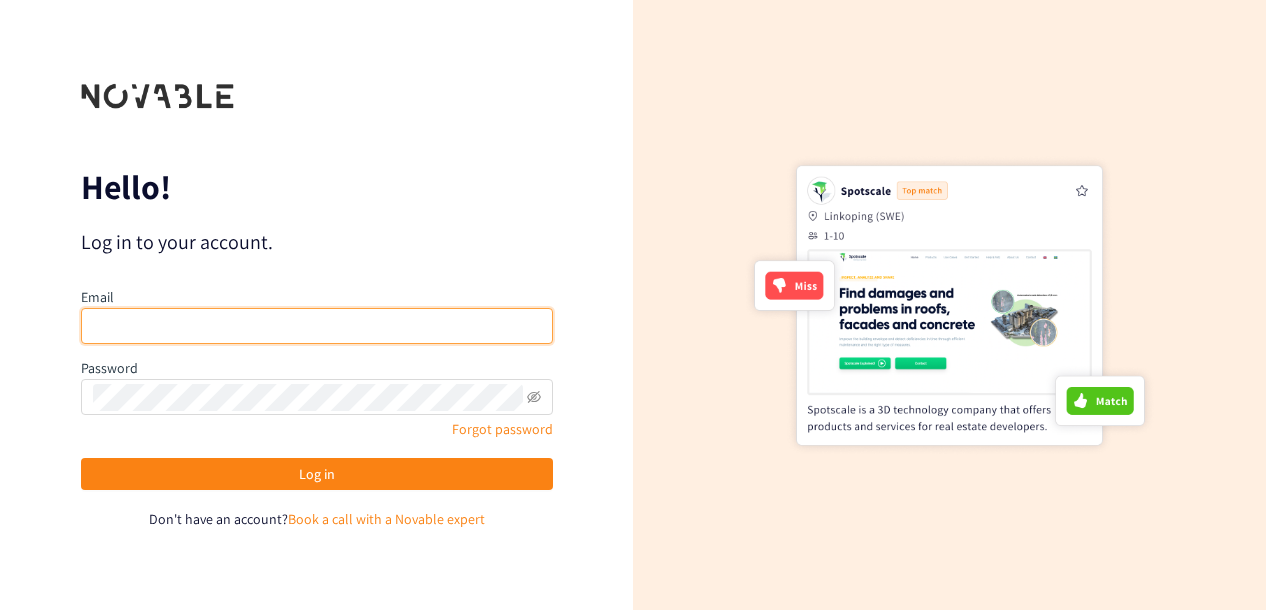 click at bounding box center (317, 326) 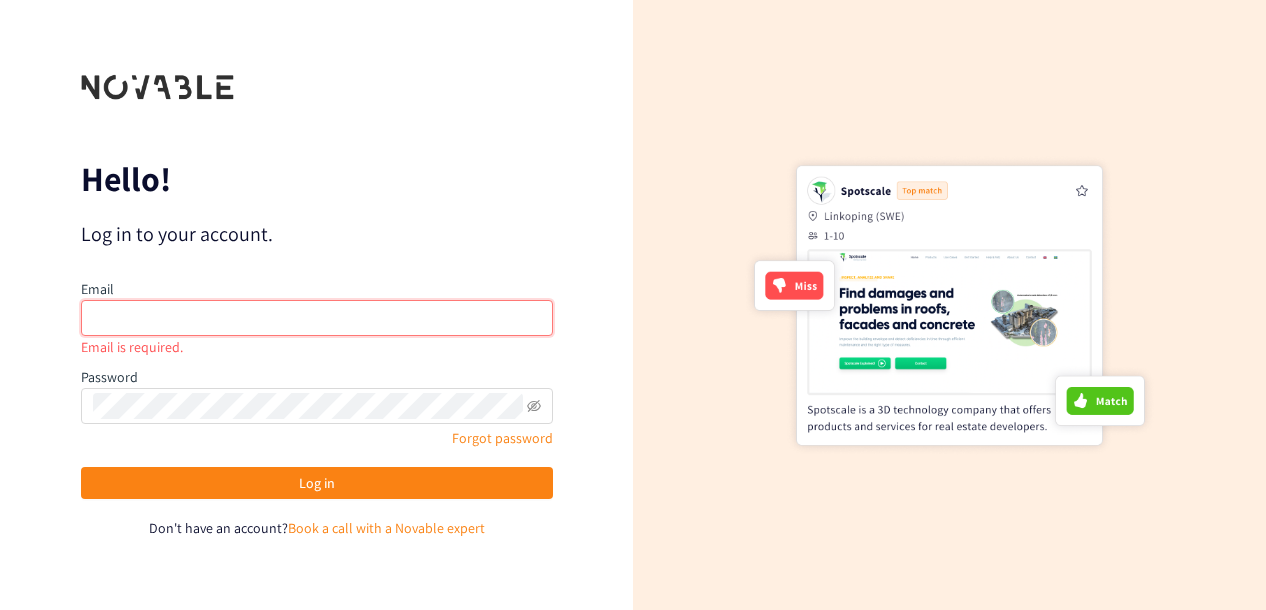 paste on "[FIRST] [LAST]@[EMAIL]" 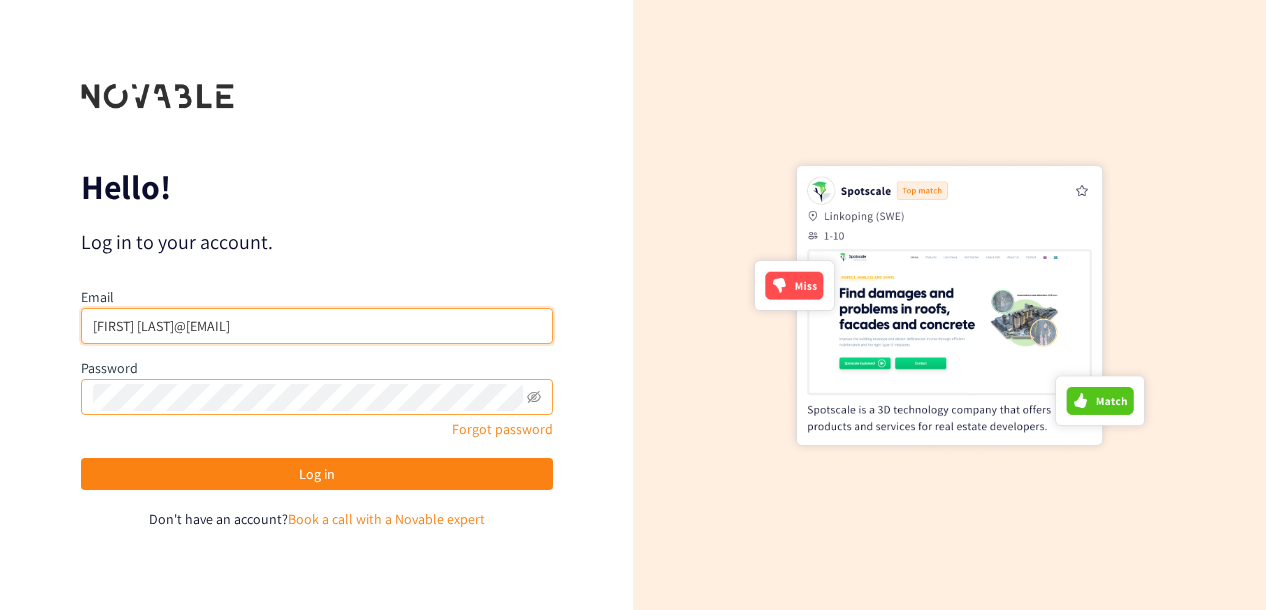 type on "[FIRST] [LAST]@[EMAIL]" 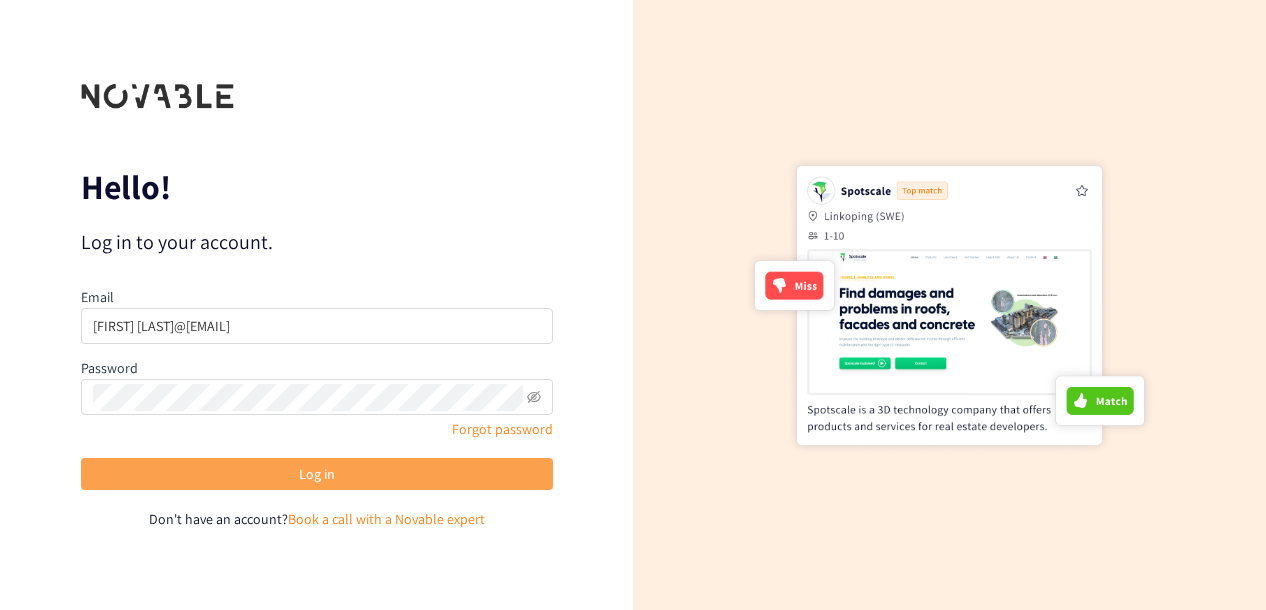 click on "Log in" at bounding box center (317, 474) 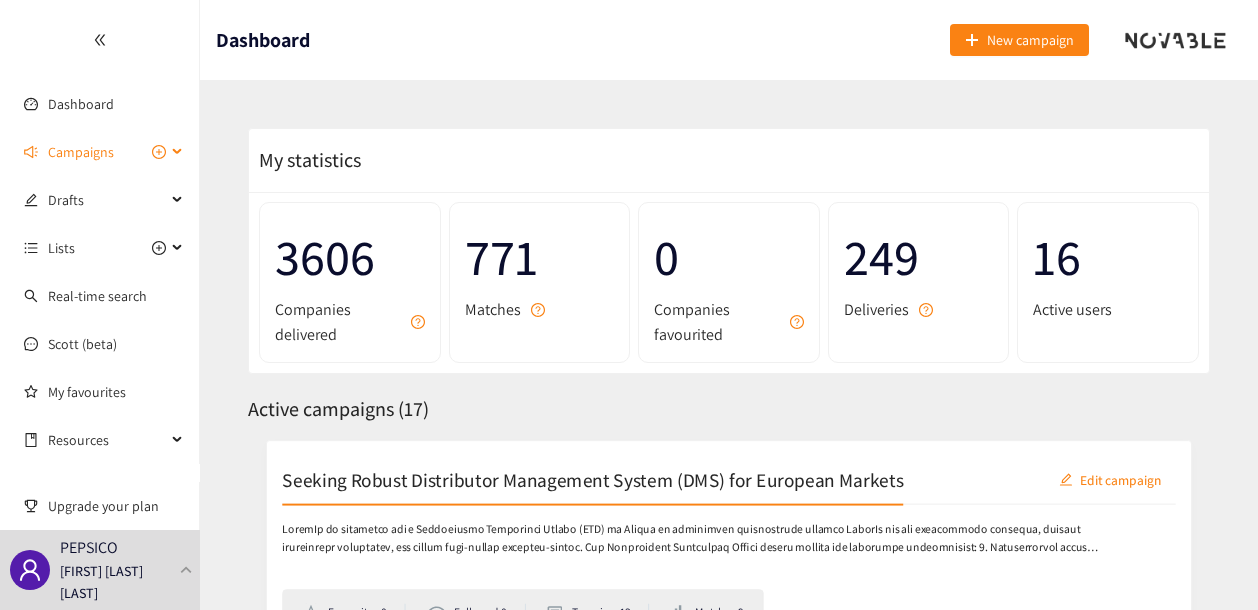 click on "Campaigns" at bounding box center [81, 152] 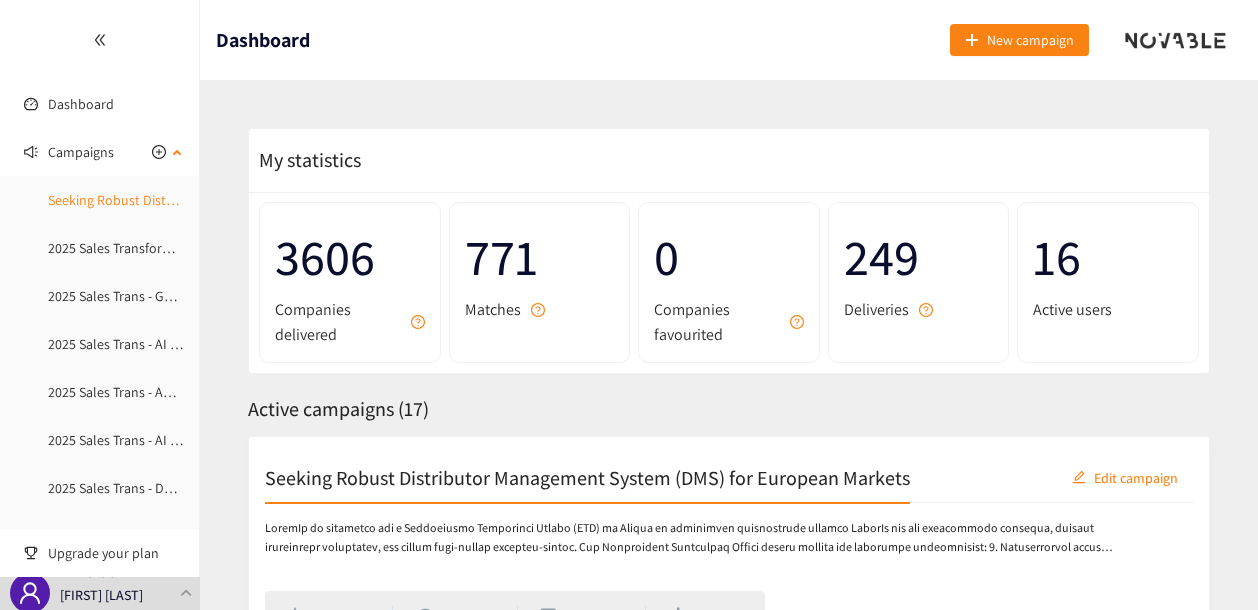 click on "Seeking Robust Distributor Management System (DMS) for European Markets" at bounding box center [275, 200] 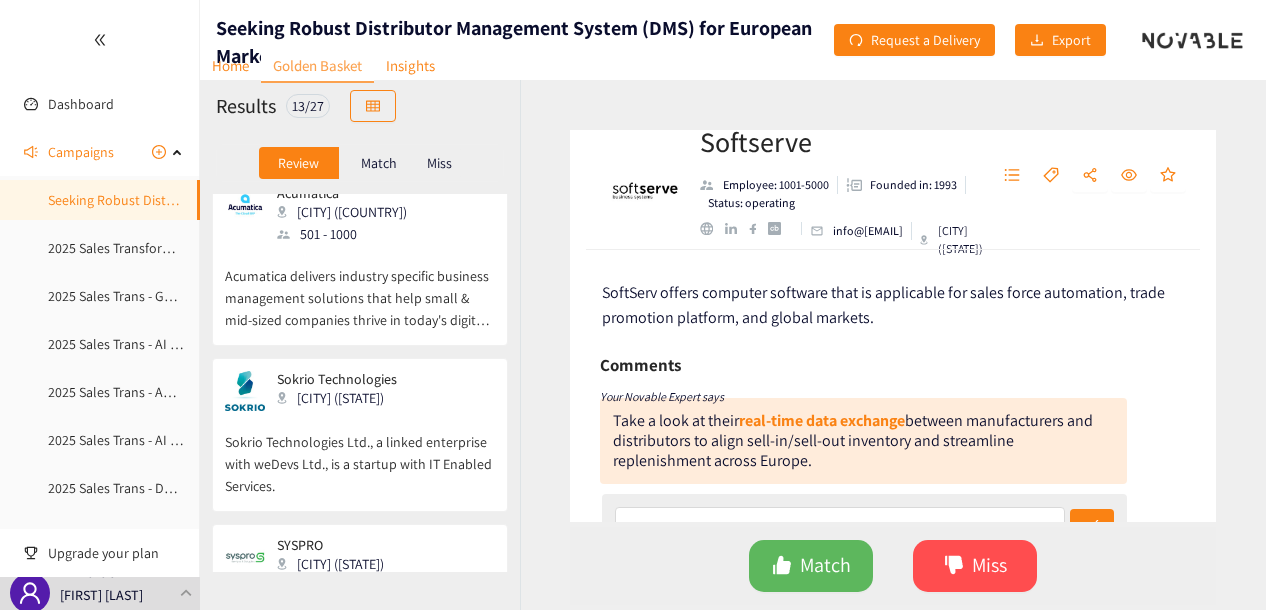 scroll, scrollTop: 400, scrollLeft: 0, axis: vertical 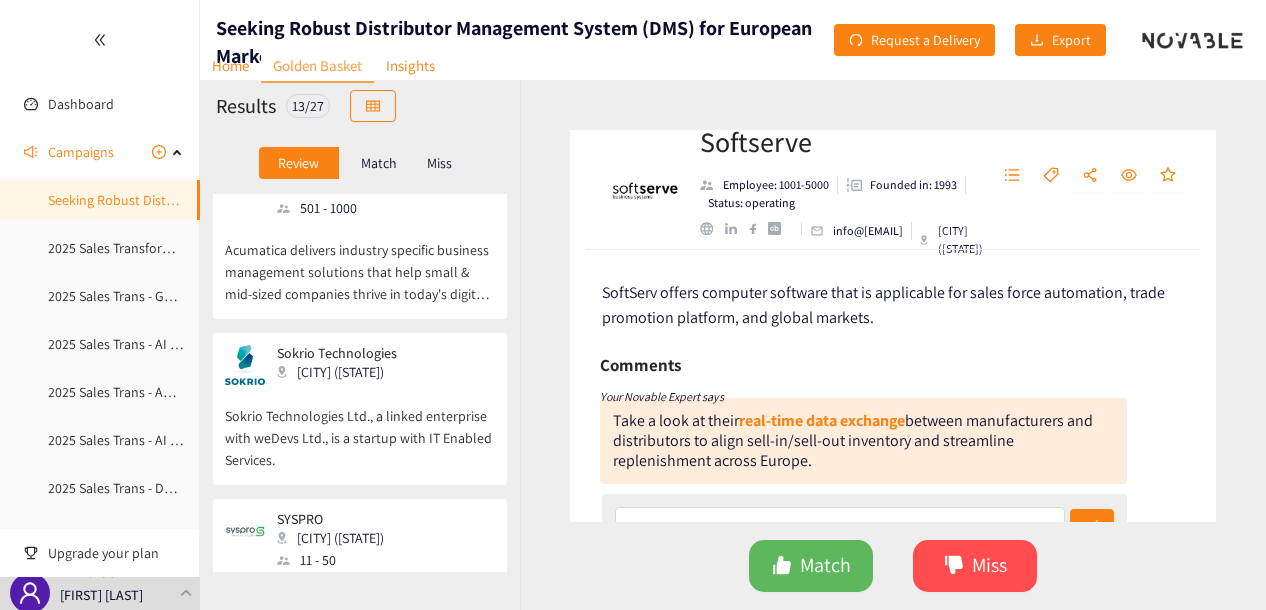 click on "Sokrio Technologies" at bounding box center (337, 353) 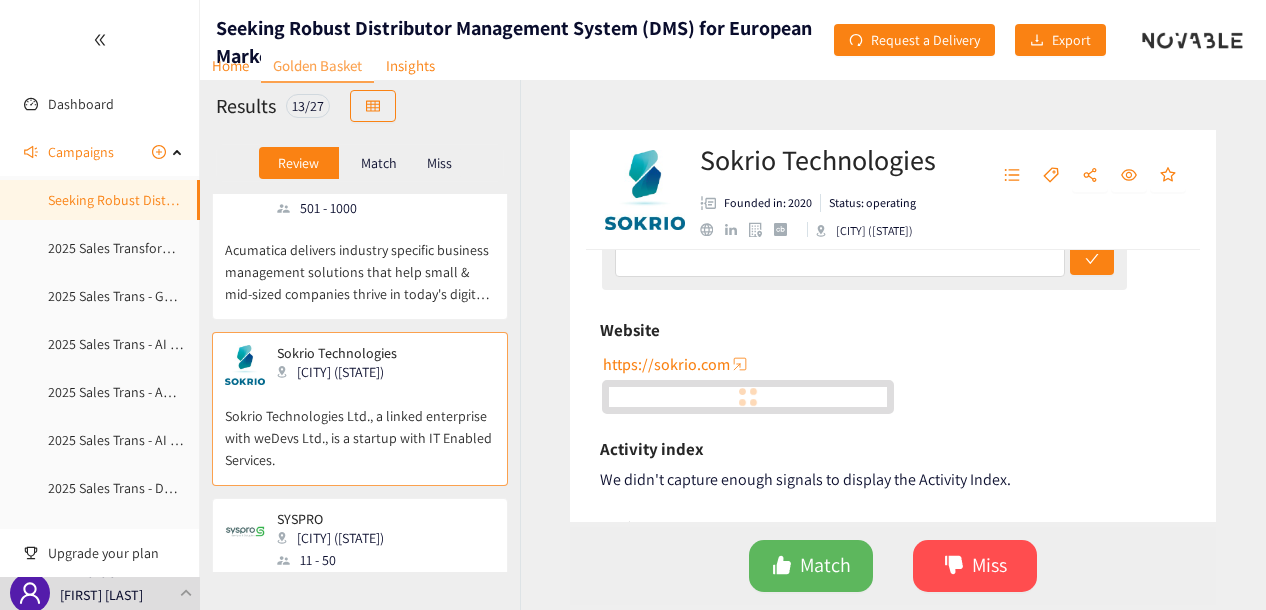 scroll, scrollTop: 200, scrollLeft: 0, axis: vertical 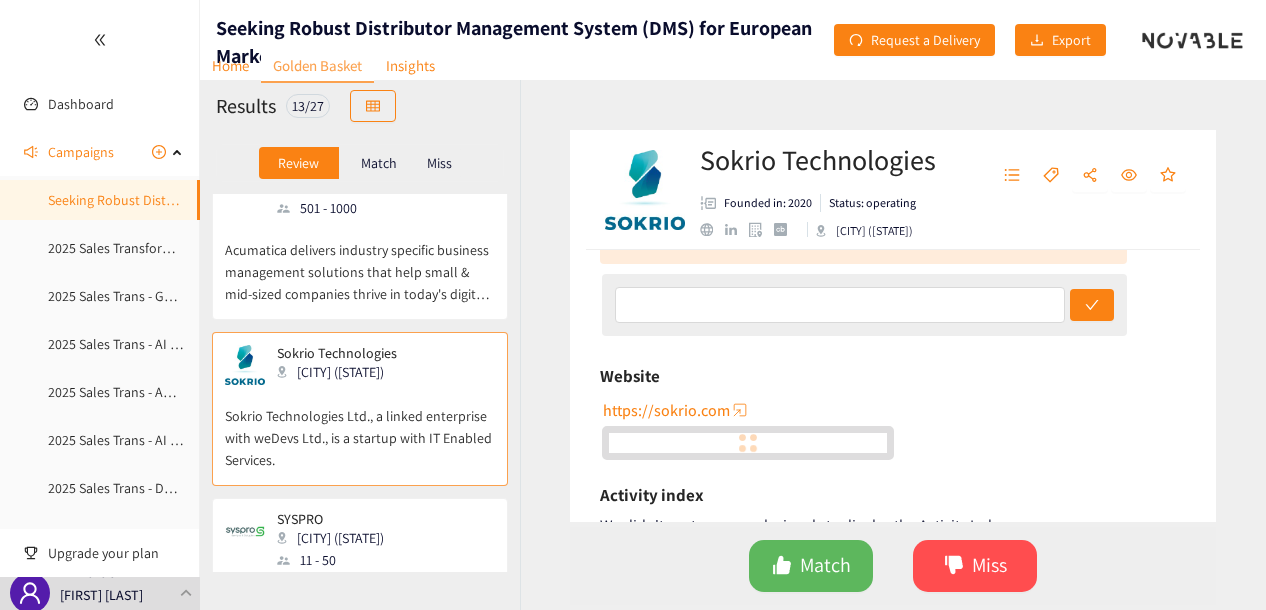 click on "https://sokrio.com" at bounding box center [666, 410] 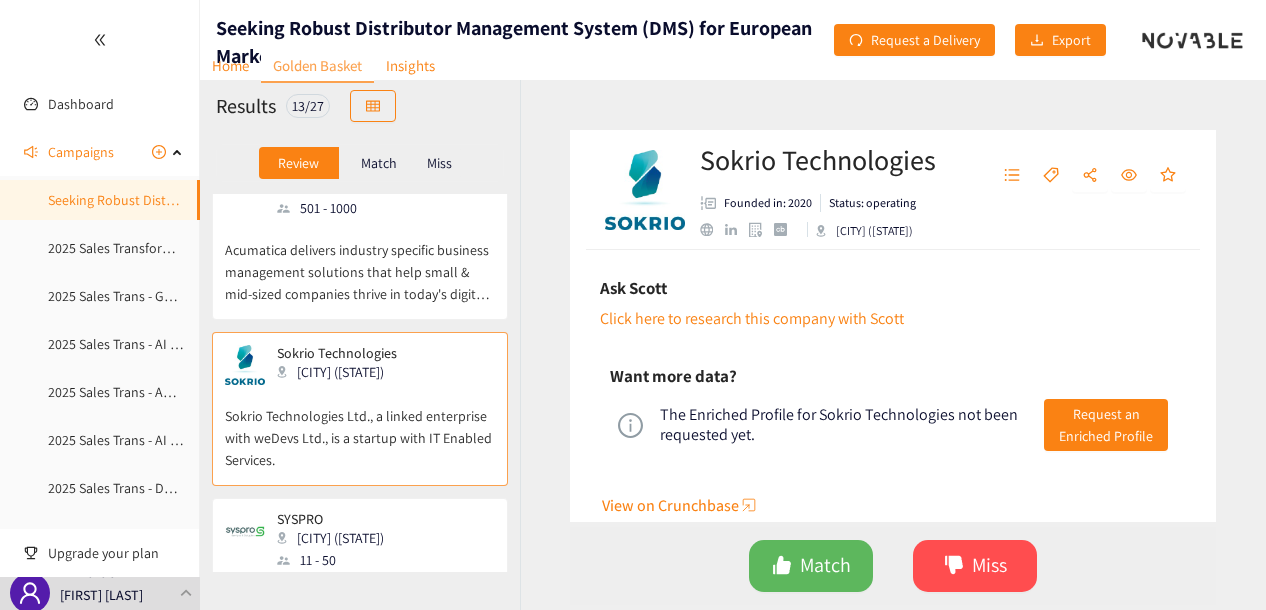scroll, scrollTop: 850, scrollLeft: 0, axis: vertical 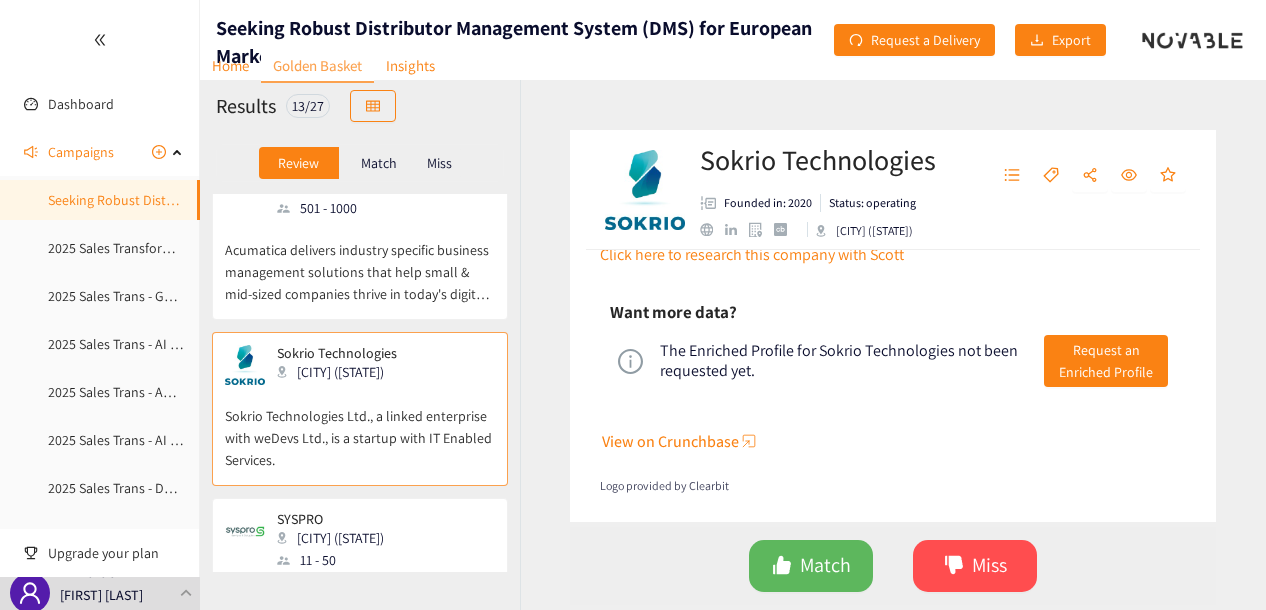 type 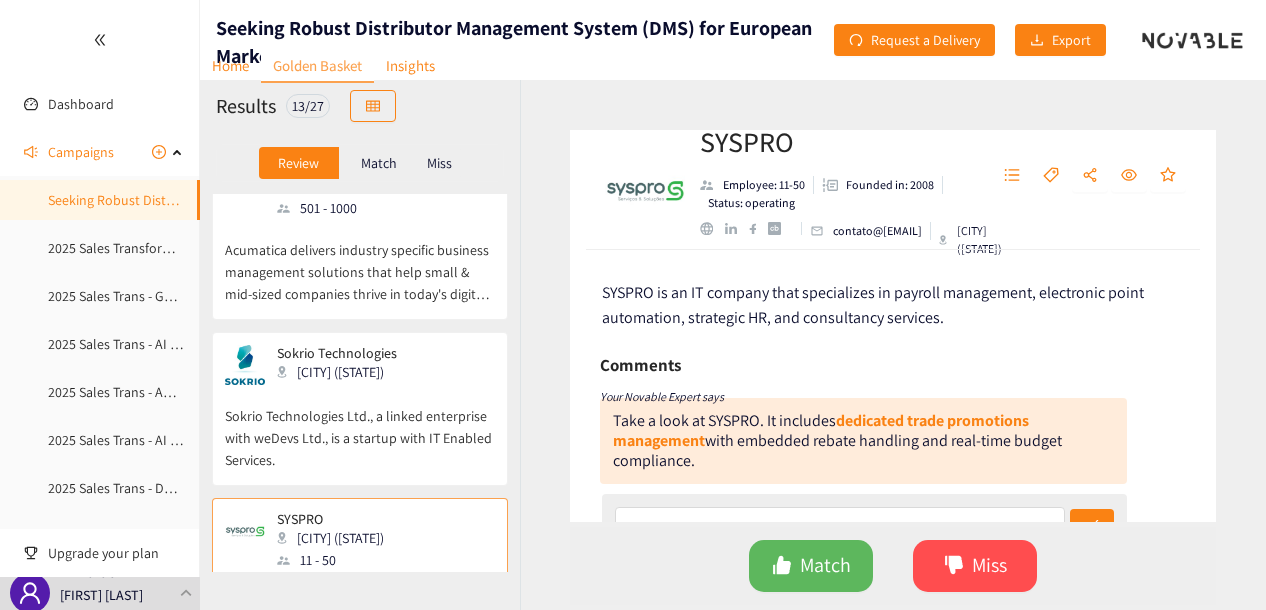 click on "Sokrio Technologies Ltd., a linked enterprise with weDevs Ltd., is a startup with IT Enabled Services." at bounding box center [360, 428] 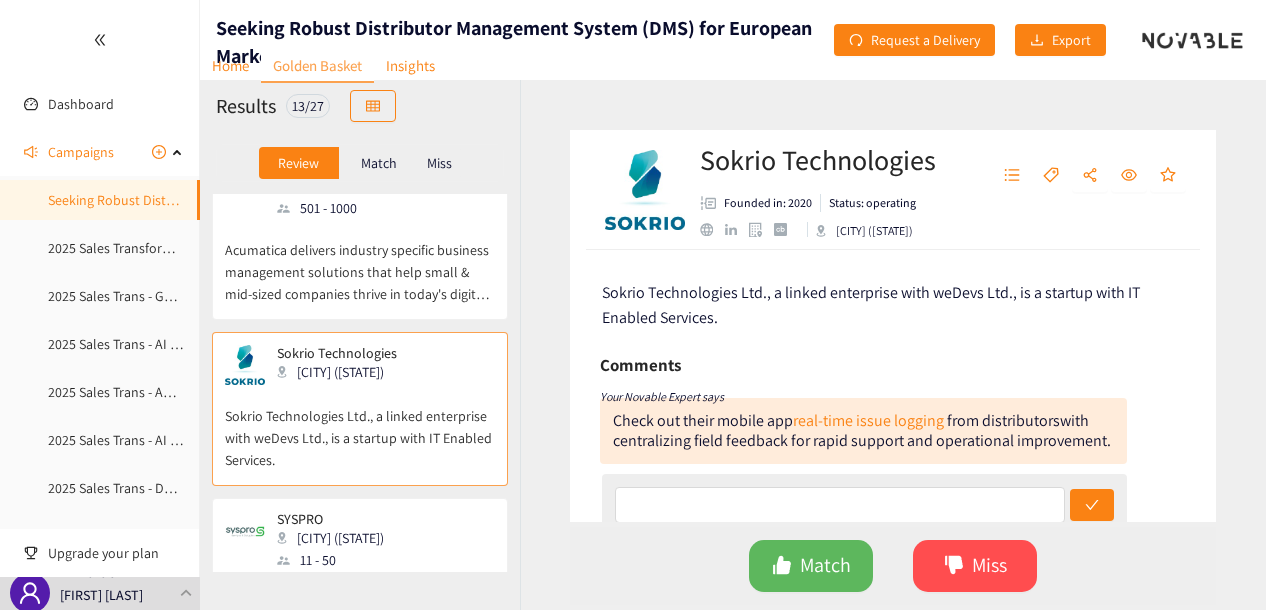 click on "SYSPRO   Joinville (BRA)     11 - 50 SYSPRO is an IT company that specializes in payroll management, electronic point automation, strategic HR, and consultancy services." at bounding box center [360, 585] 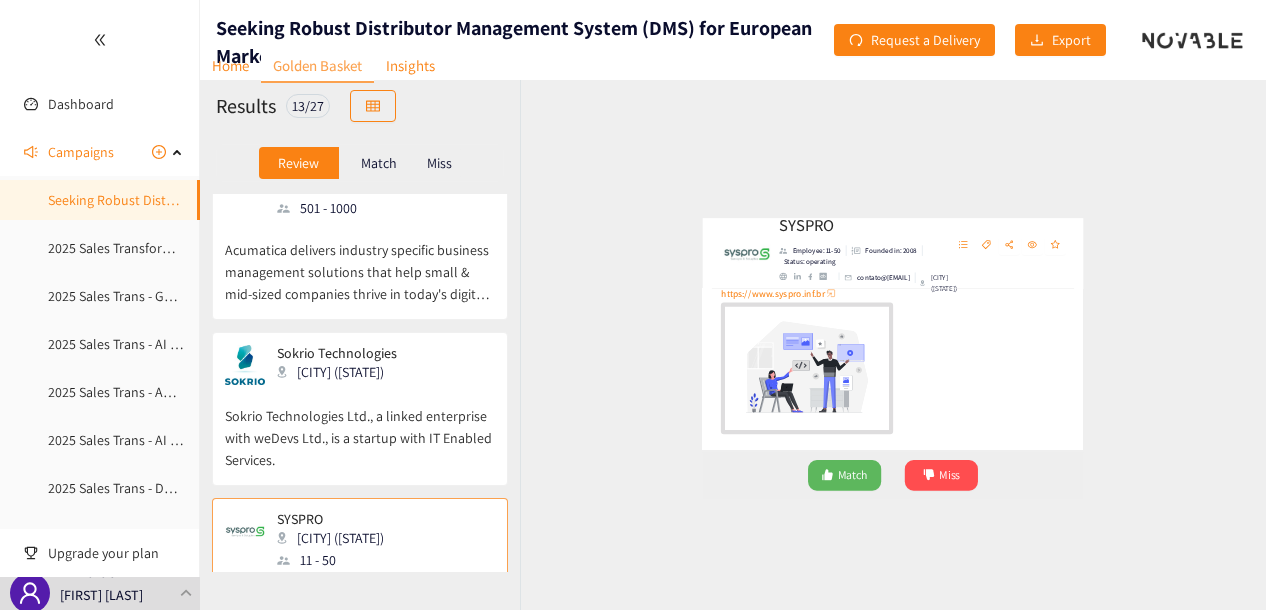 scroll, scrollTop: 338, scrollLeft: 0, axis: vertical 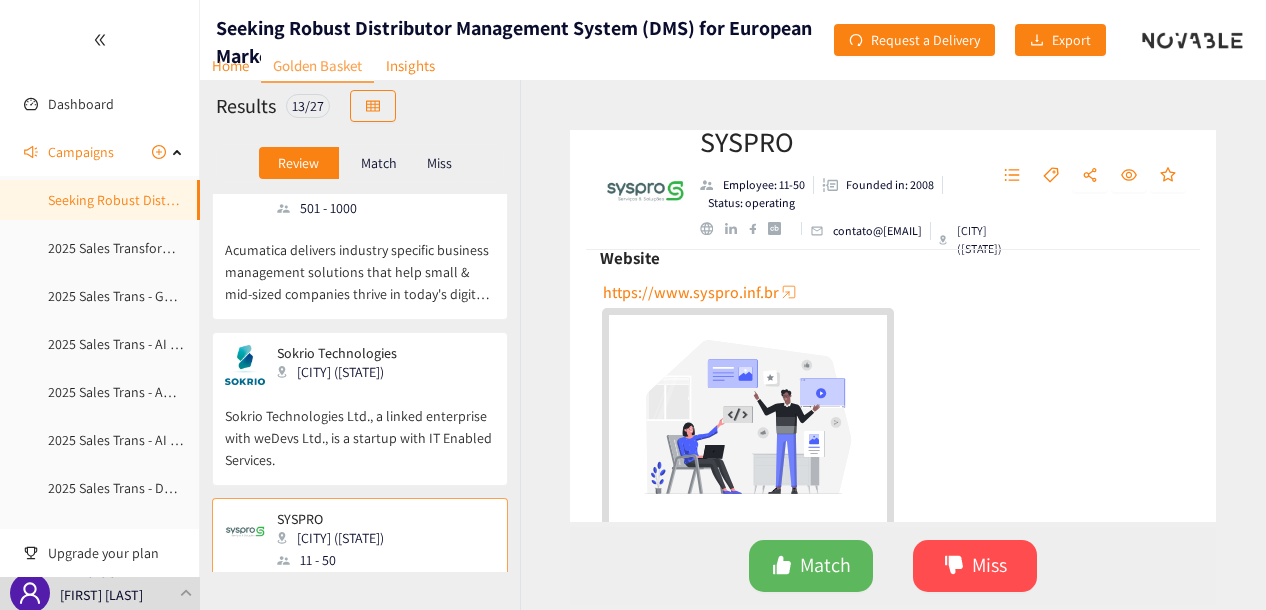 click on "https://www.syspro.inf.br" at bounding box center (691, 292) 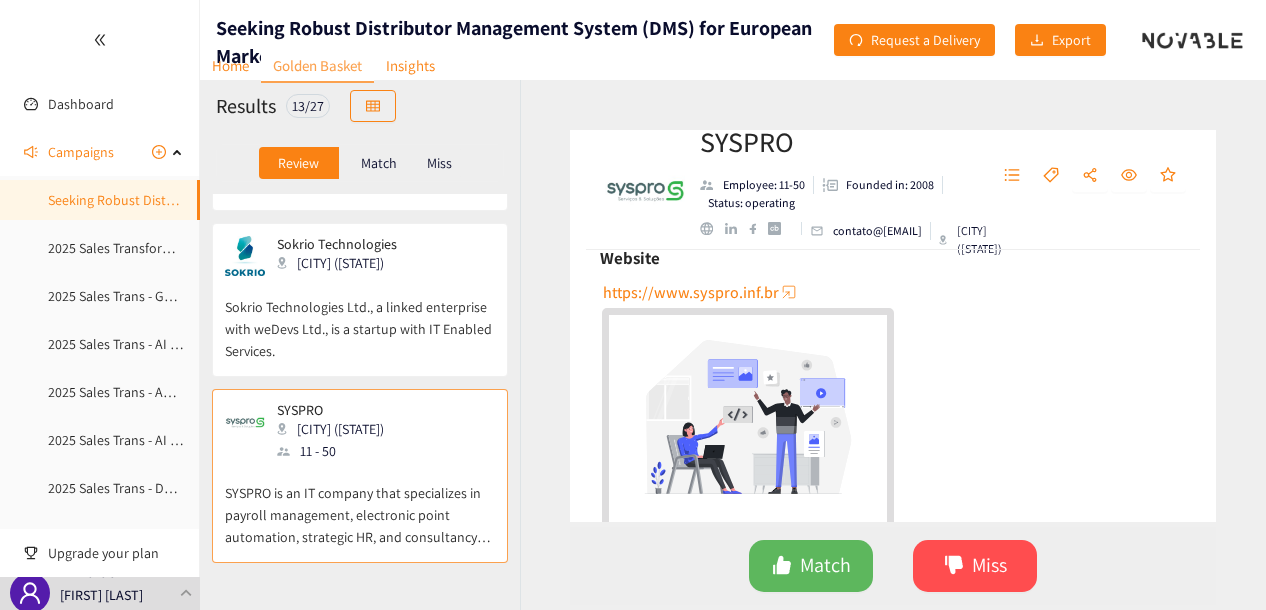 scroll, scrollTop: 600, scrollLeft: 0, axis: vertical 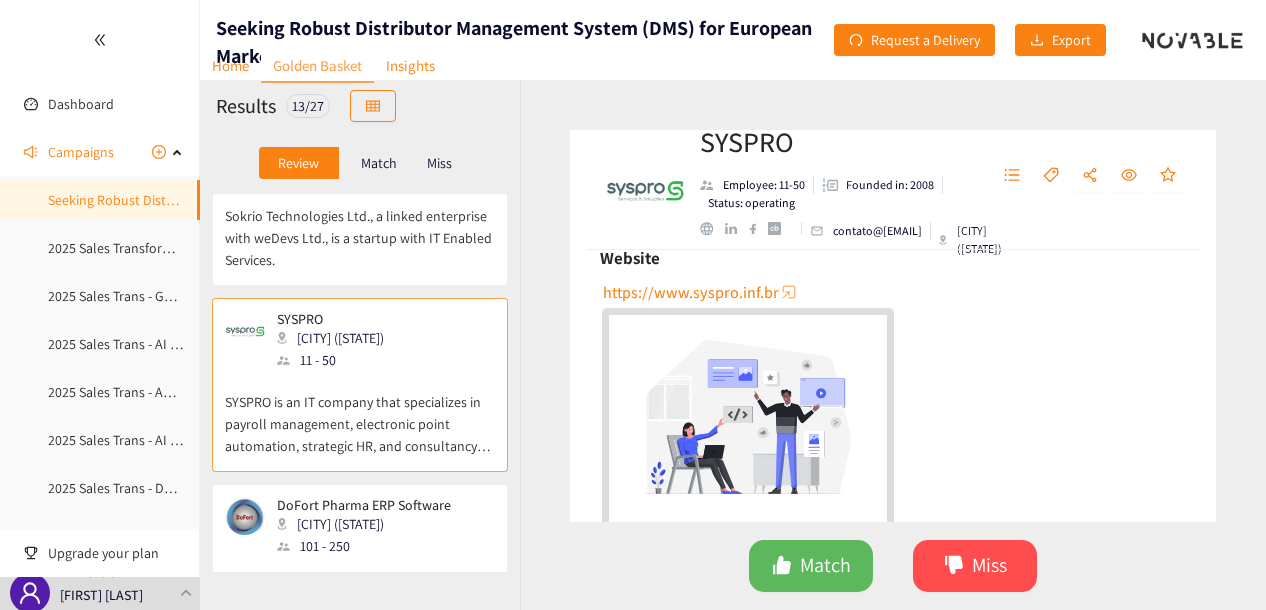 click on "101 - 250" at bounding box center [370, 546] 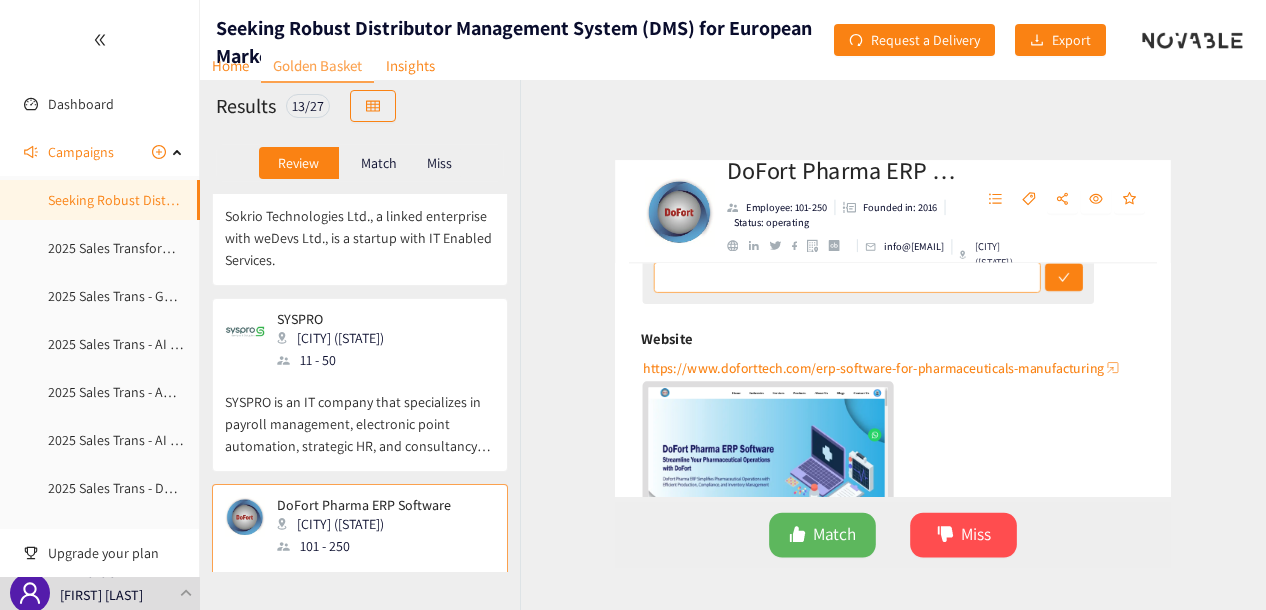 scroll, scrollTop: 139, scrollLeft: 0, axis: vertical 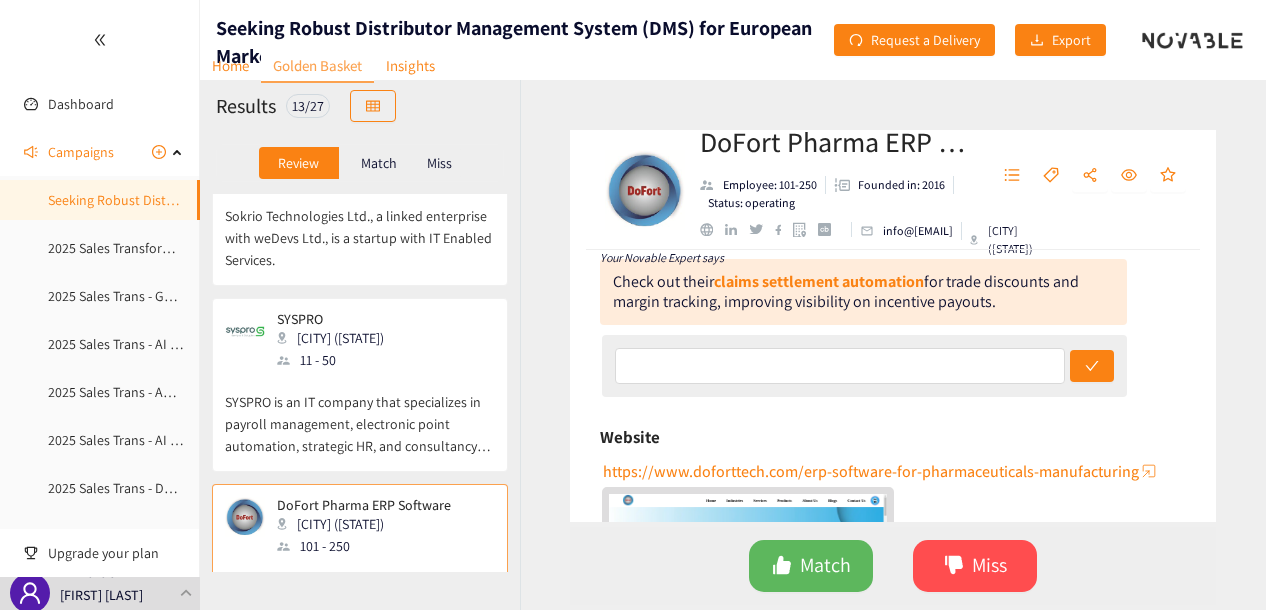 click on "https://www.doforttech.com/erp-software-for-pharmaceuticals-manufacturing" at bounding box center (871, 471) 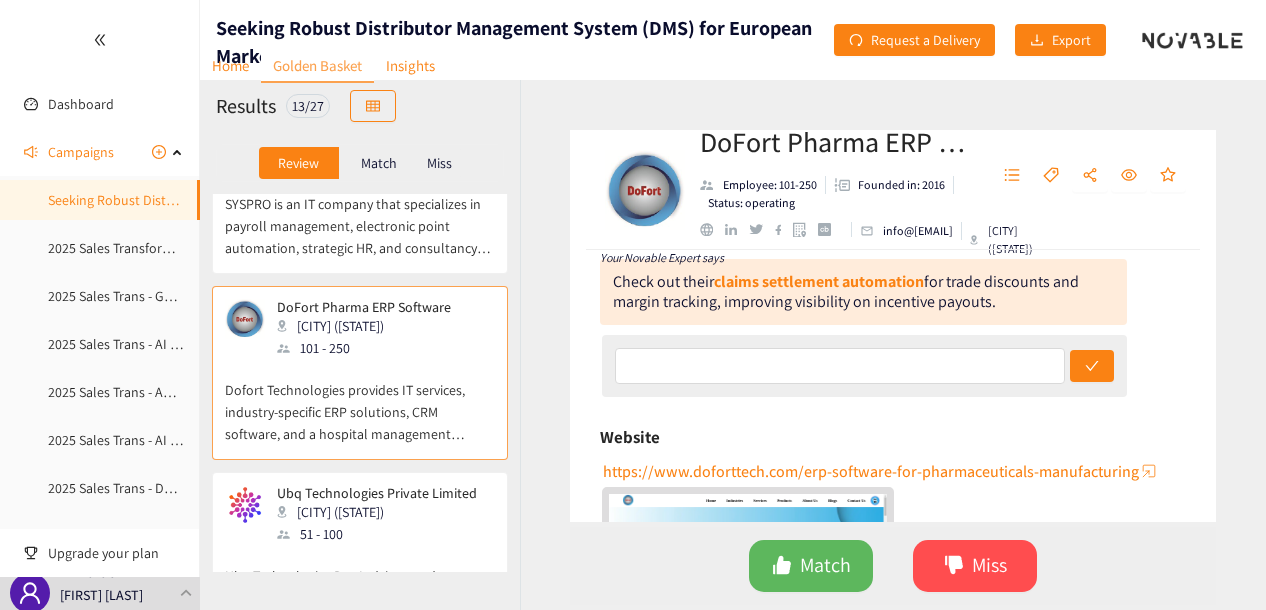 scroll, scrollTop: 800, scrollLeft: 0, axis: vertical 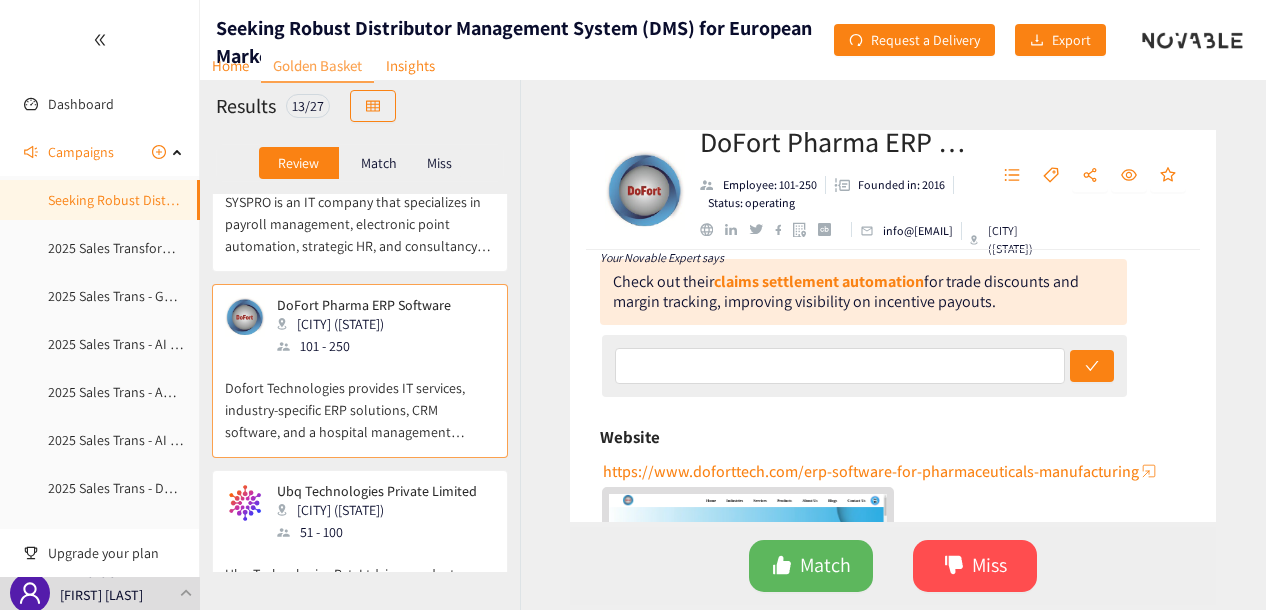 click on "Ubq Technologies Private Limited" at bounding box center [377, 491] 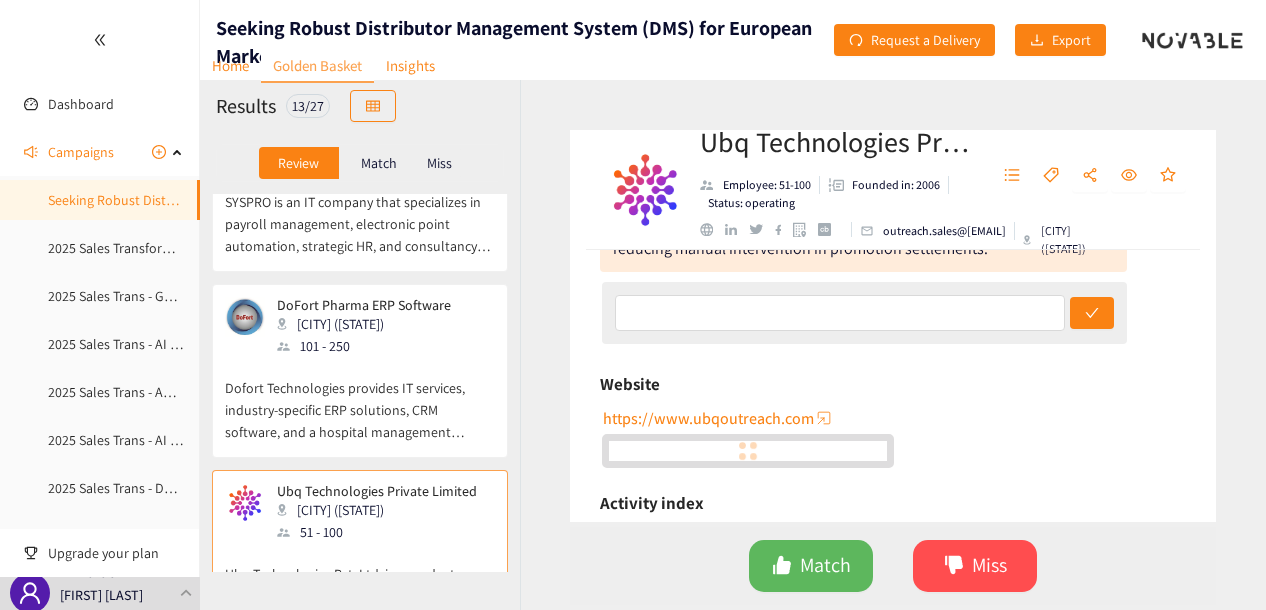 scroll, scrollTop: 300, scrollLeft: 0, axis: vertical 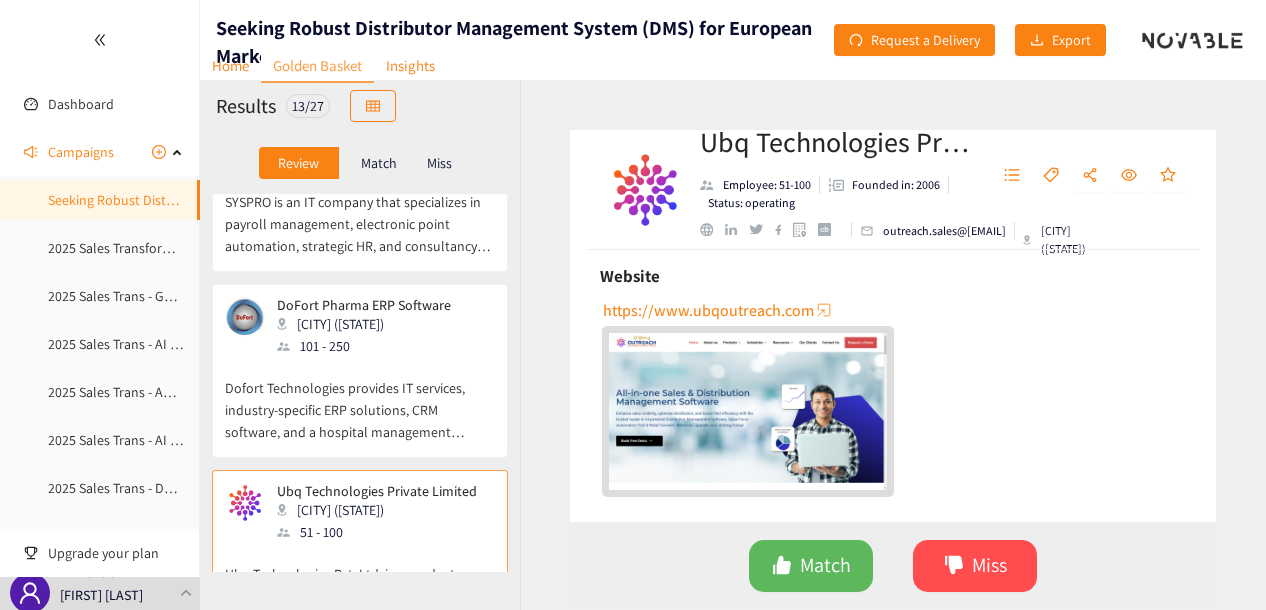 click on "https://www.ubqoutreach.com" at bounding box center [708, 310] 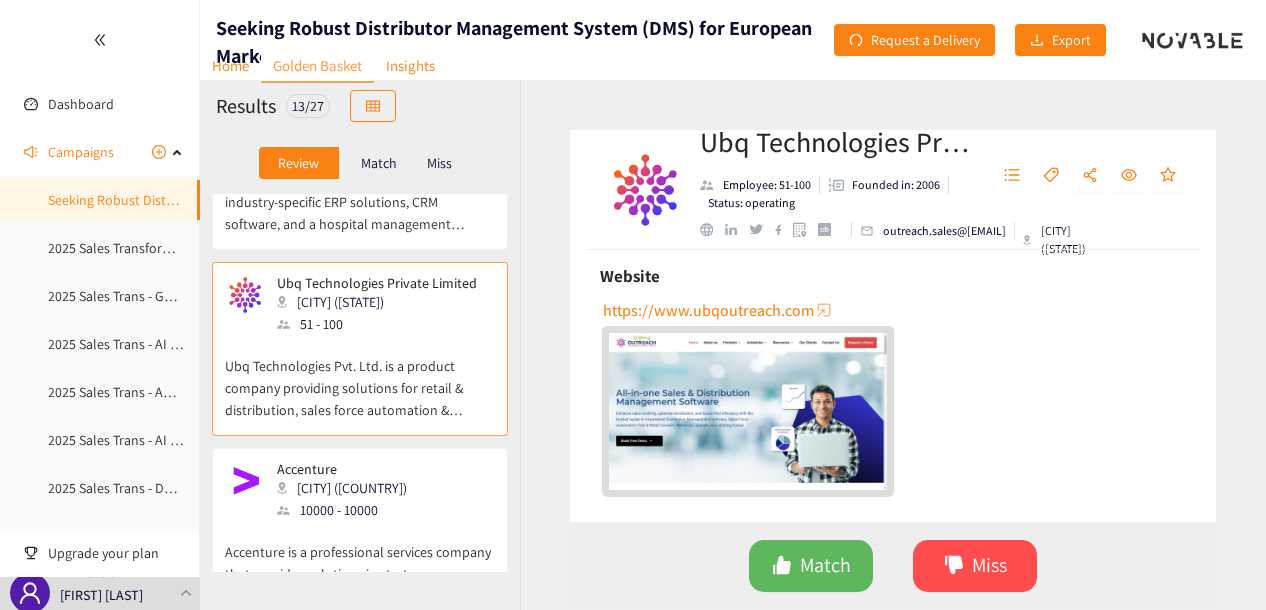 scroll, scrollTop: 1100, scrollLeft: 0, axis: vertical 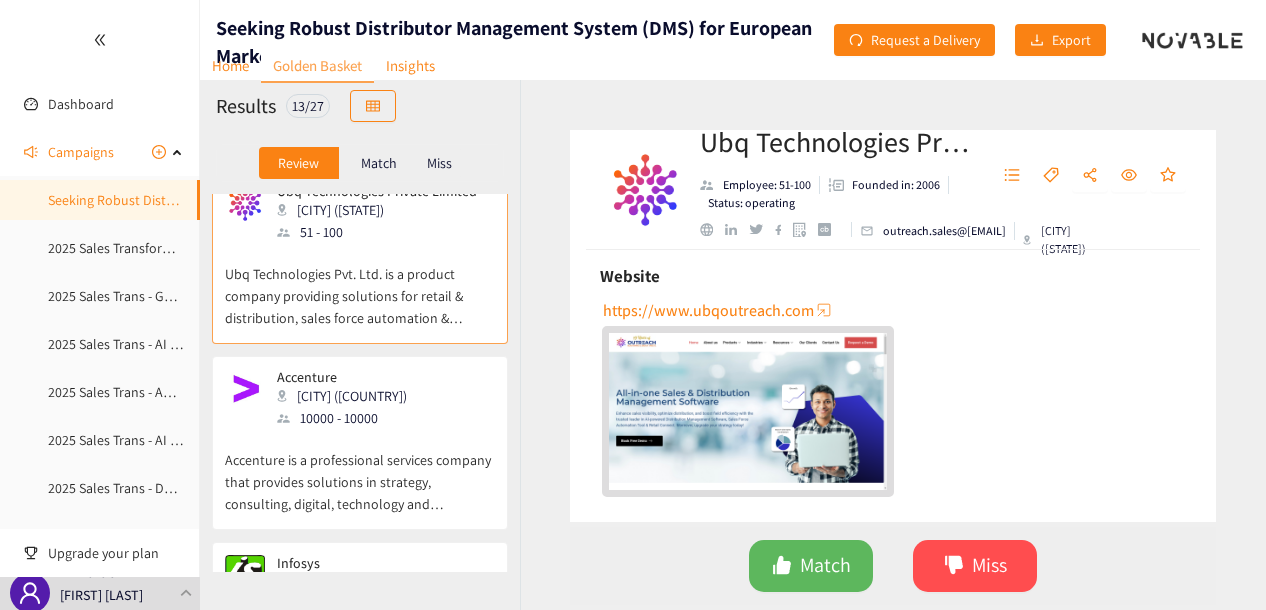 click on "Accenture   [CITY] ([COUNTRY])     10000 - 10000" at bounding box center (360, 399) 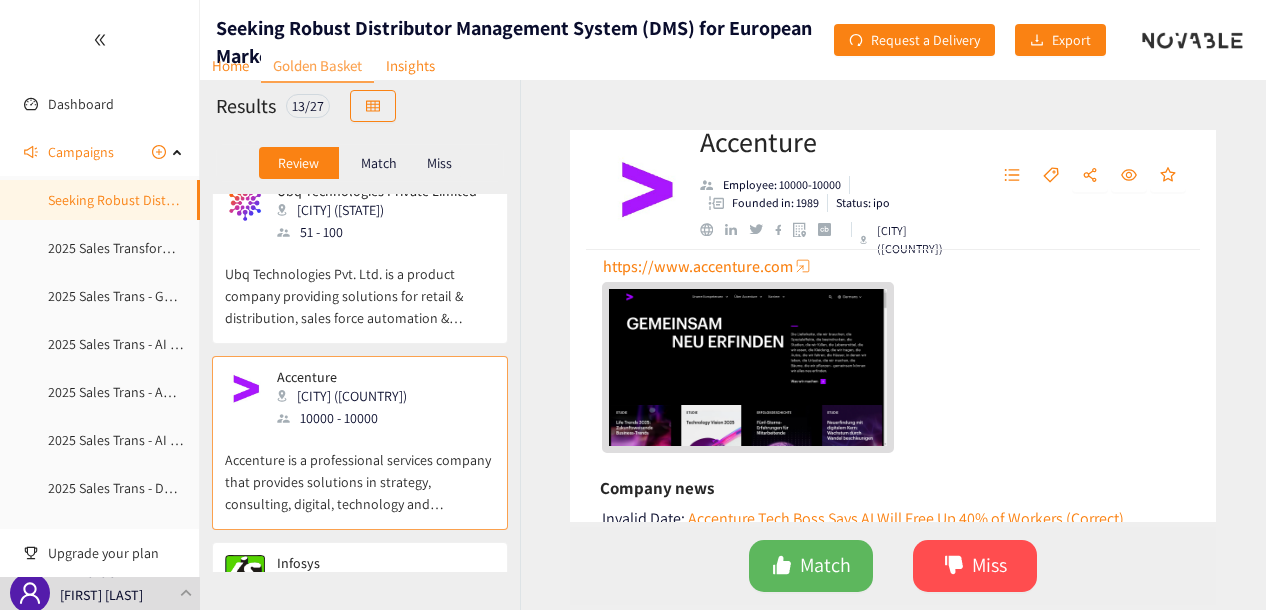 scroll, scrollTop: 500, scrollLeft: 0, axis: vertical 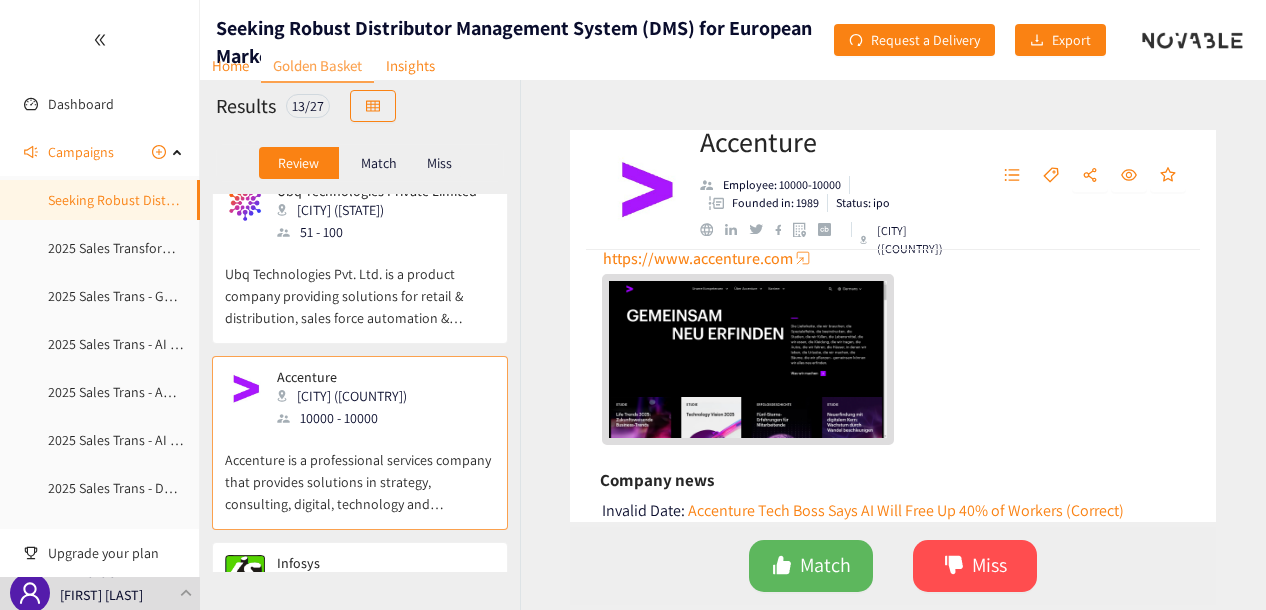 click on "https://www.accenture.com" at bounding box center (698, 258) 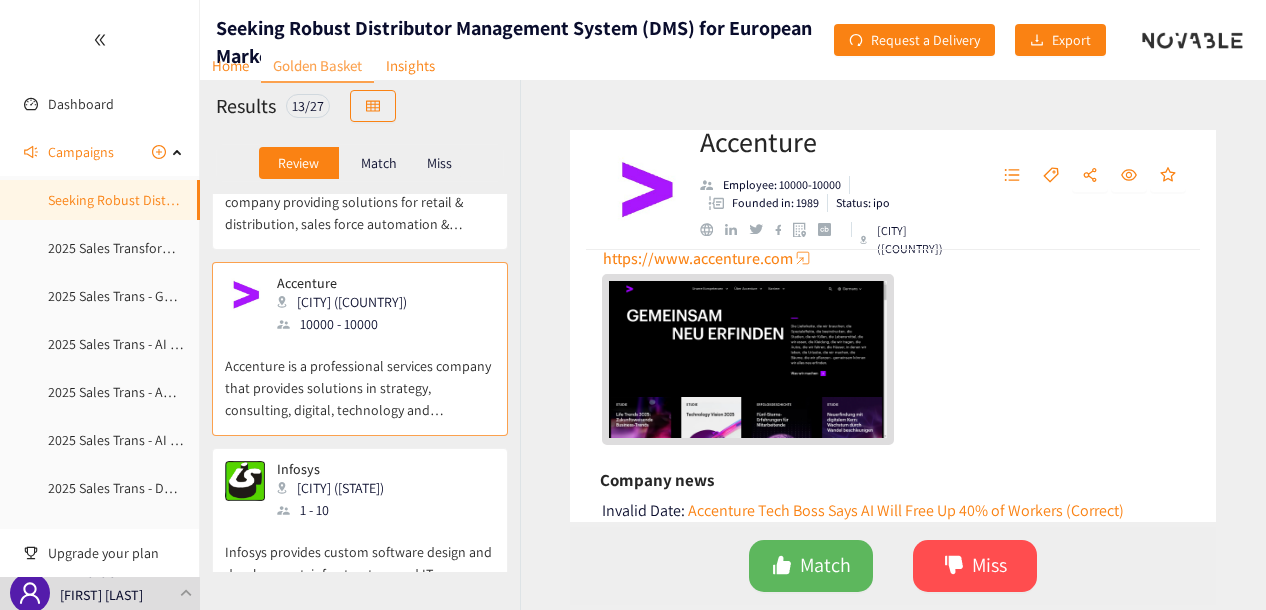 scroll, scrollTop: 1300, scrollLeft: 0, axis: vertical 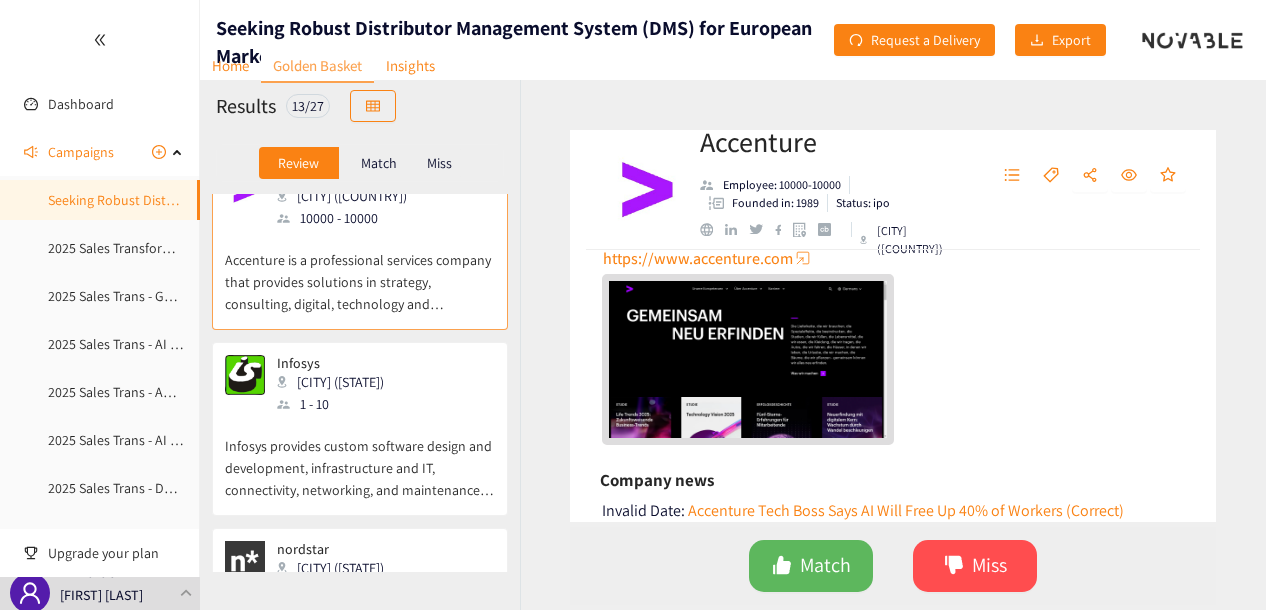click on "Infosys provides custom software design and development, infrastructure and IT, connectivity, networking, and maintenance services." at bounding box center (360, 458) 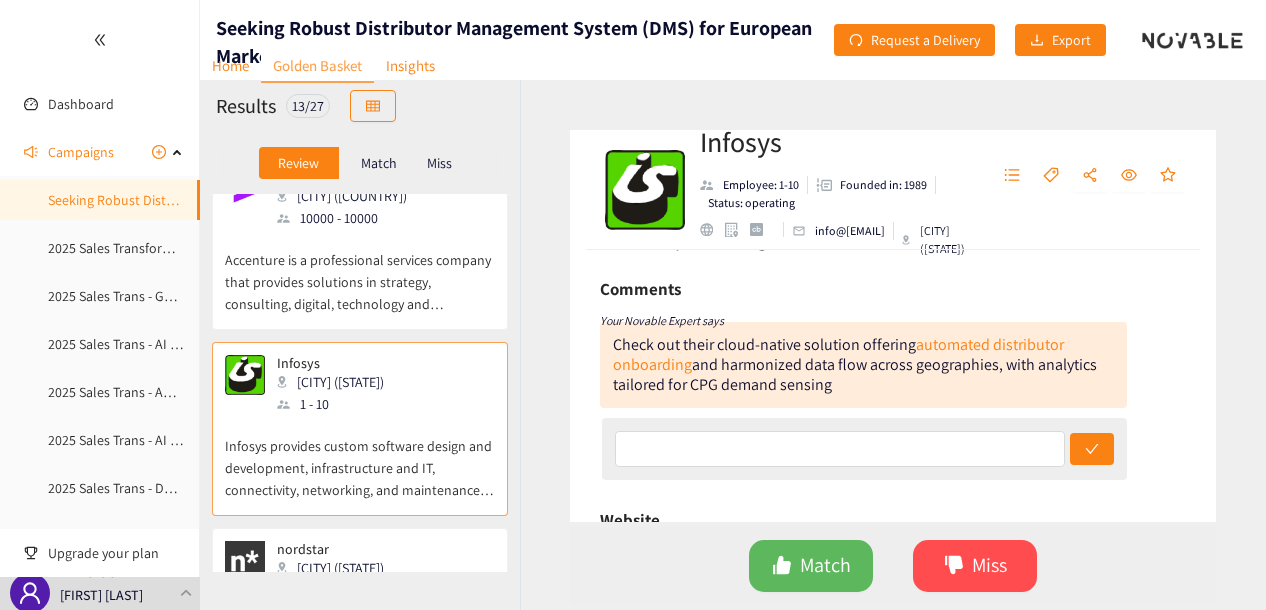 scroll, scrollTop: 200, scrollLeft: 0, axis: vertical 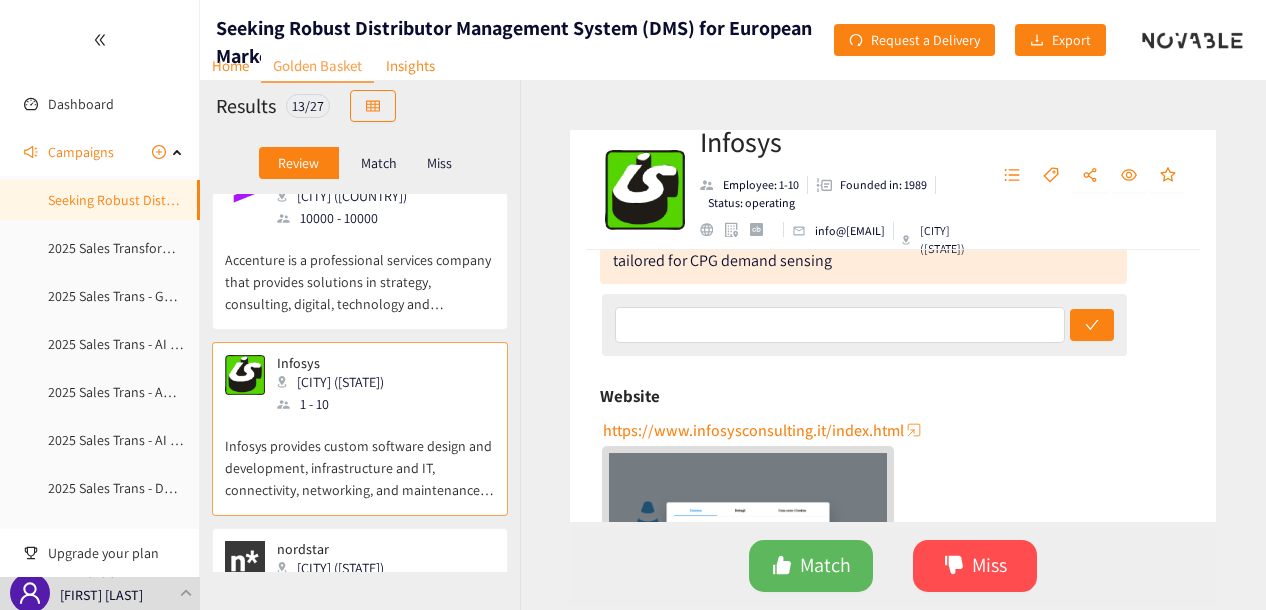 click on "https://www.infosysconsulting.it/index.html" at bounding box center [753, 430] 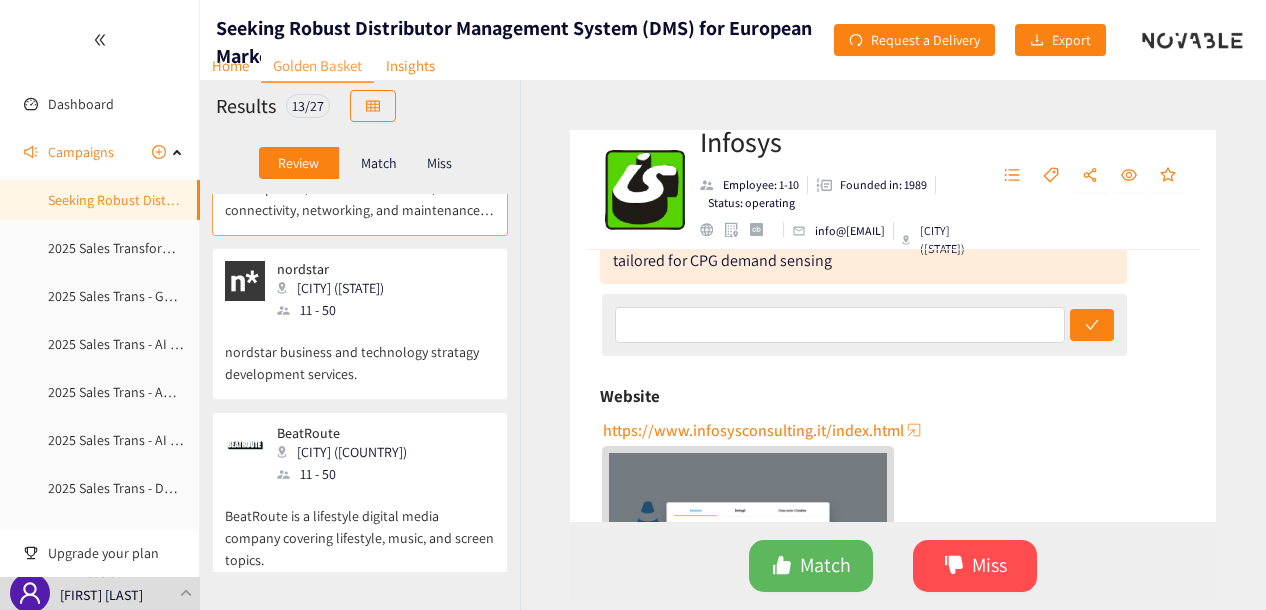 scroll, scrollTop: 1600, scrollLeft: 0, axis: vertical 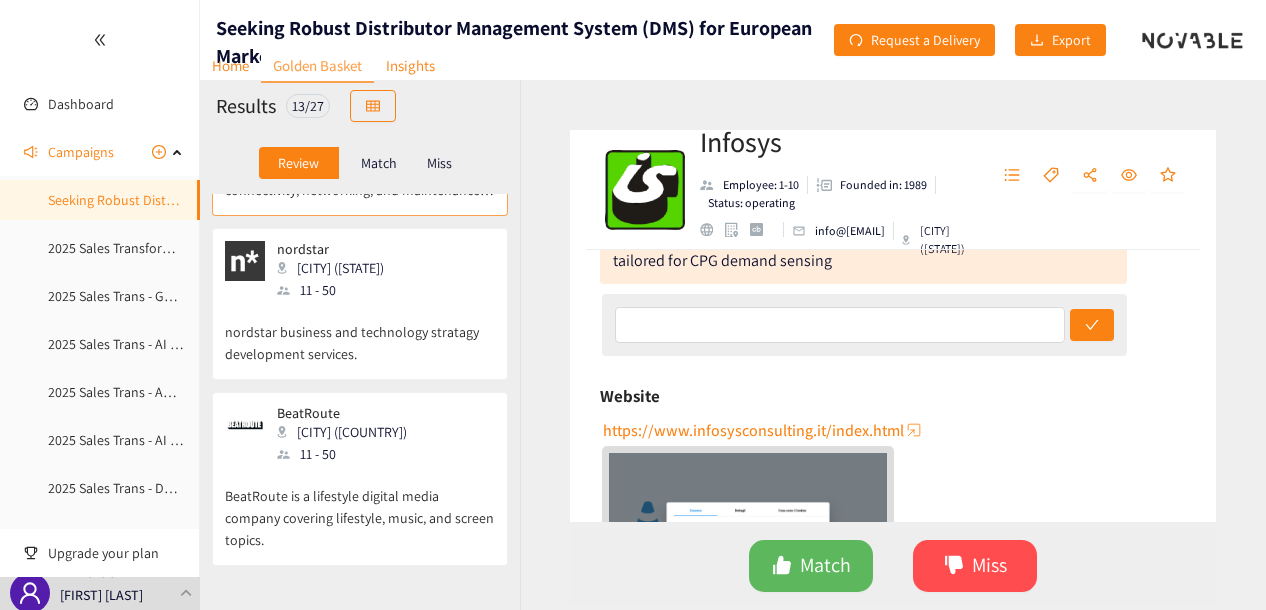 click on "11 - 50" at bounding box center (336, 290) 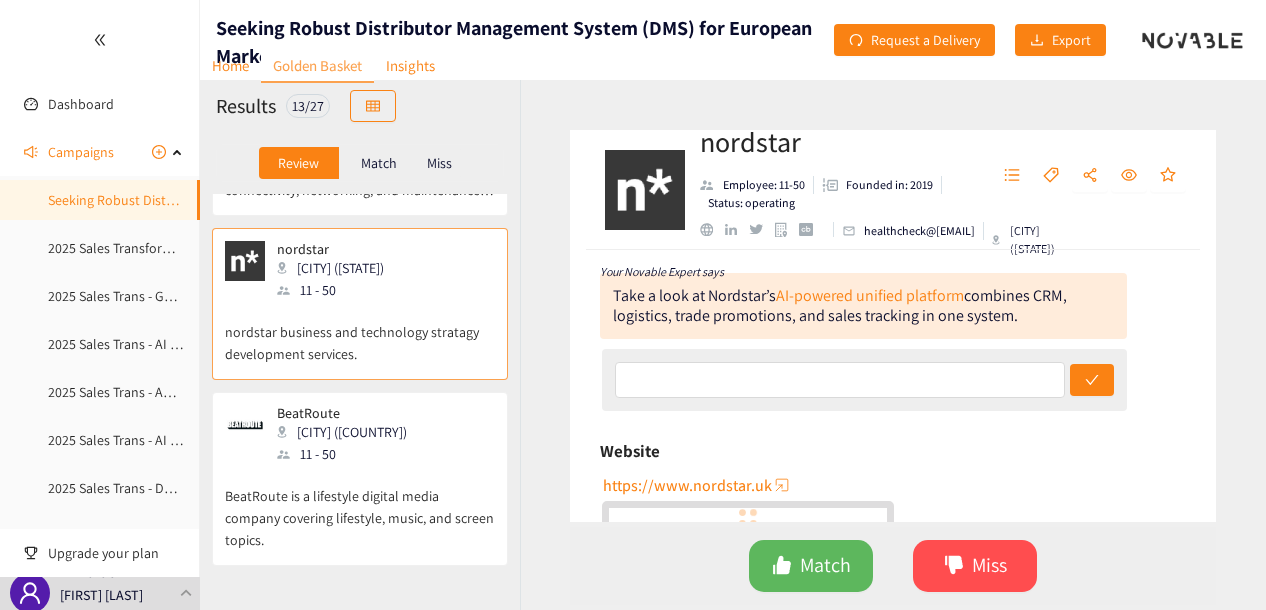 scroll, scrollTop: 300, scrollLeft: 0, axis: vertical 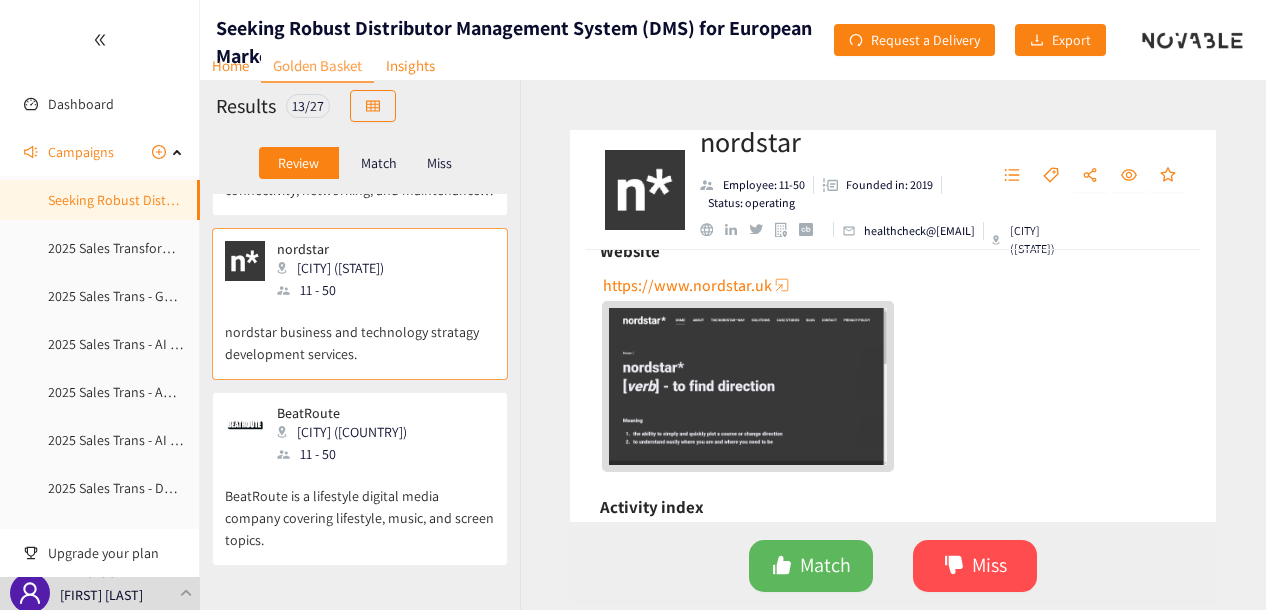 click at bounding box center (782, 285) 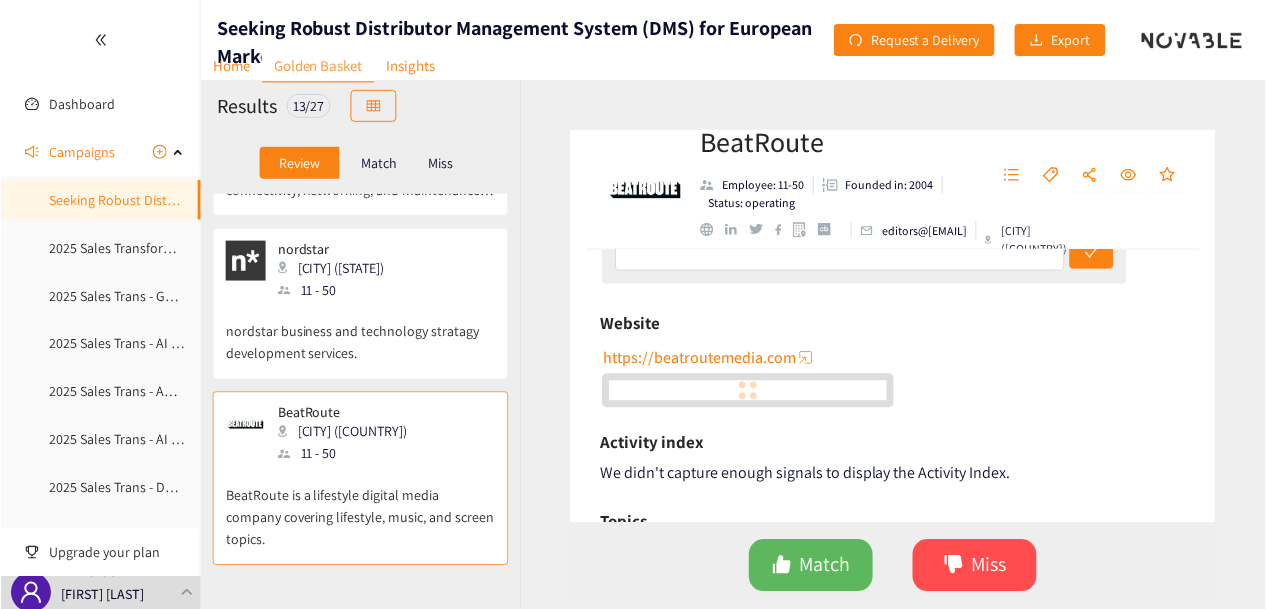 scroll, scrollTop: 300, scrollLeft: 0, axis: vertical 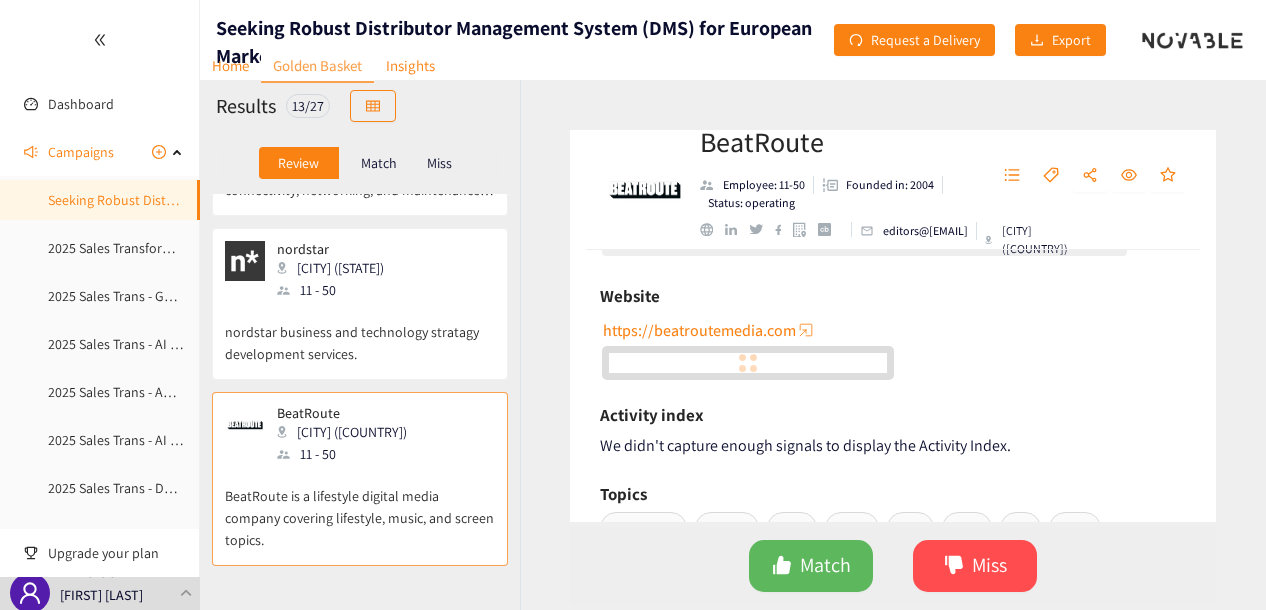 click on "https://beatroutemedia.com" at bounding box center [699, 330] 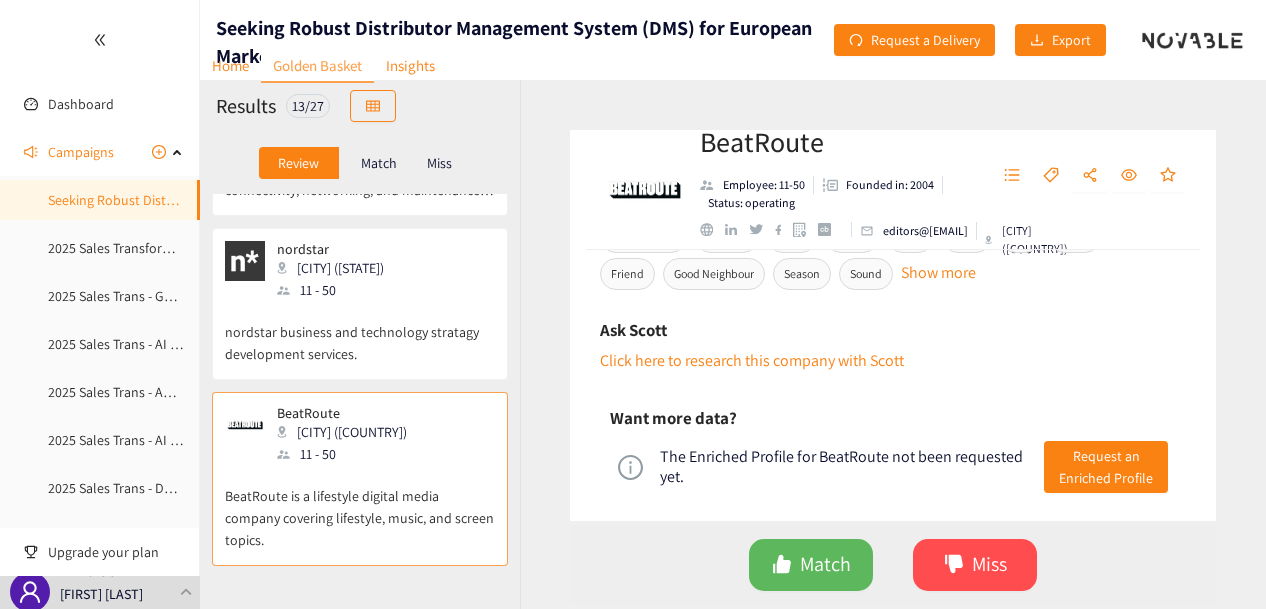 scroll, scrollTop: 734, scrollLeft: 0, axis: vertical 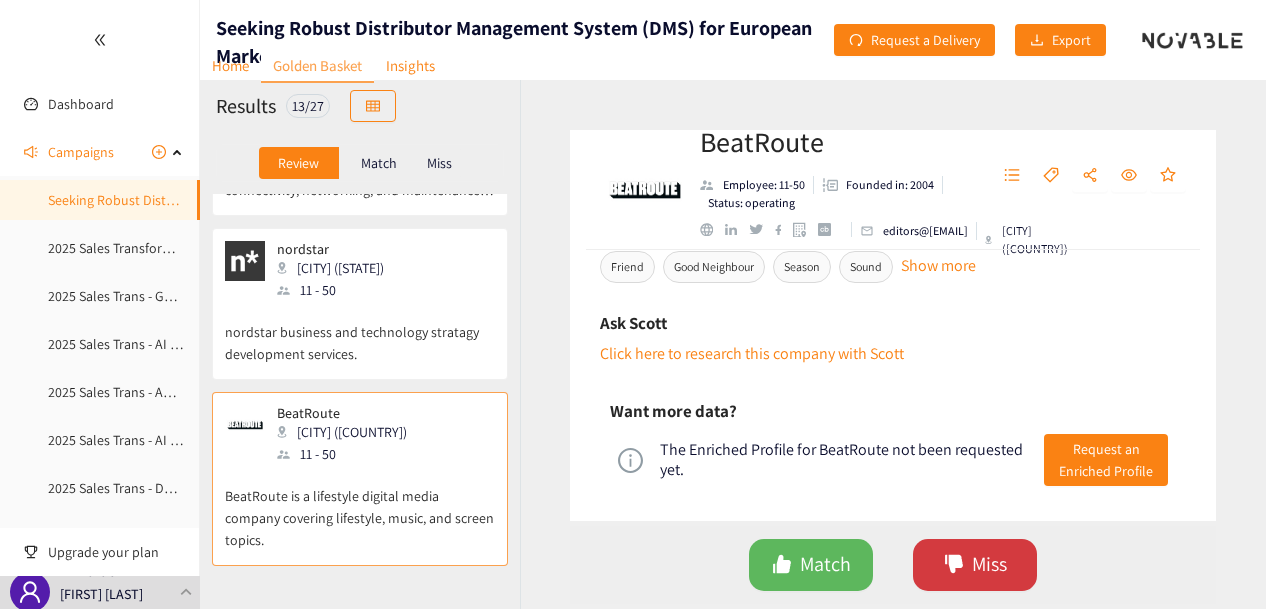 click on "Miss" at bounding box center [989, 564] 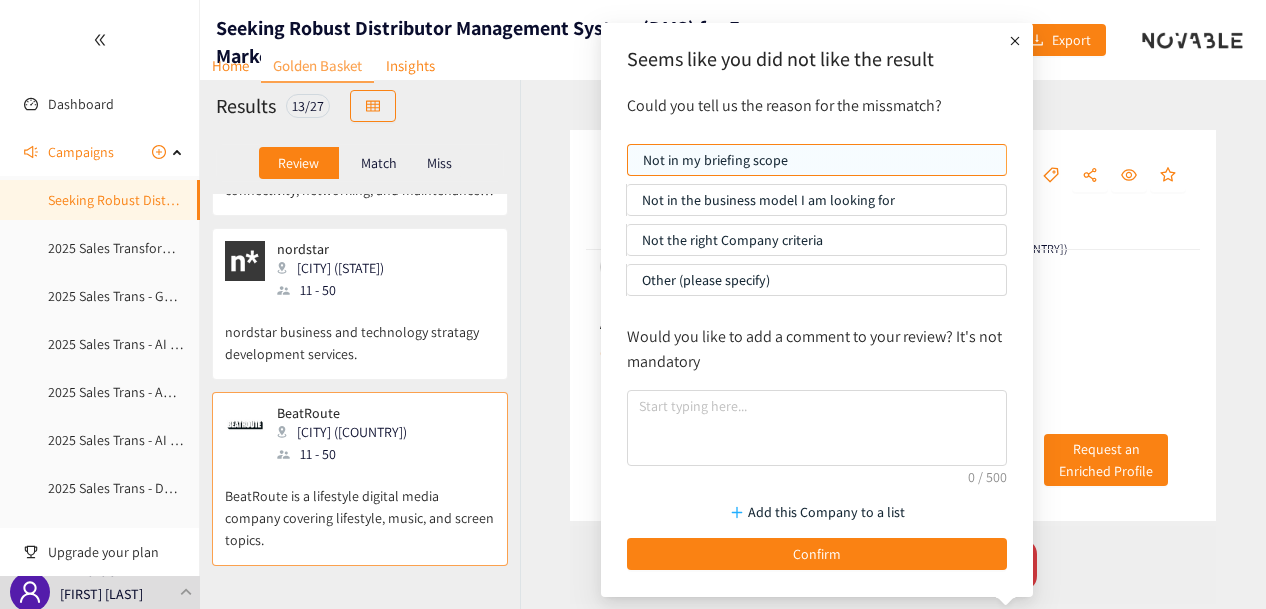 scroll, scrollTop: 732, scrollLeft: 0, axis: vertical 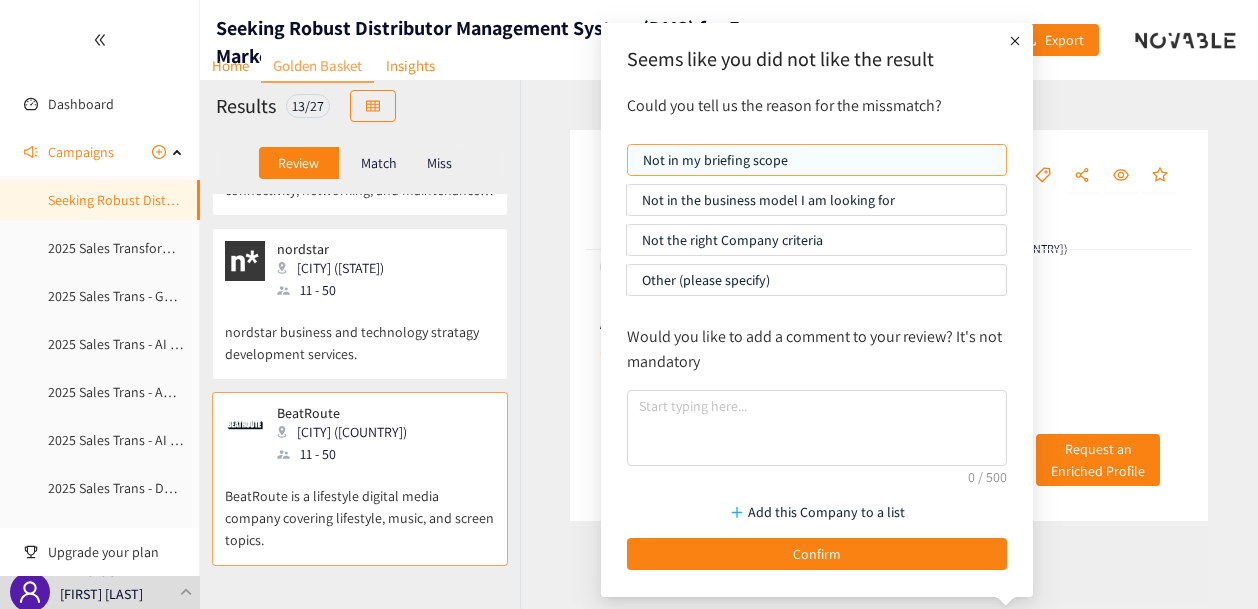 click on "Not in my briefing scope" at bounding box center [817, 160] 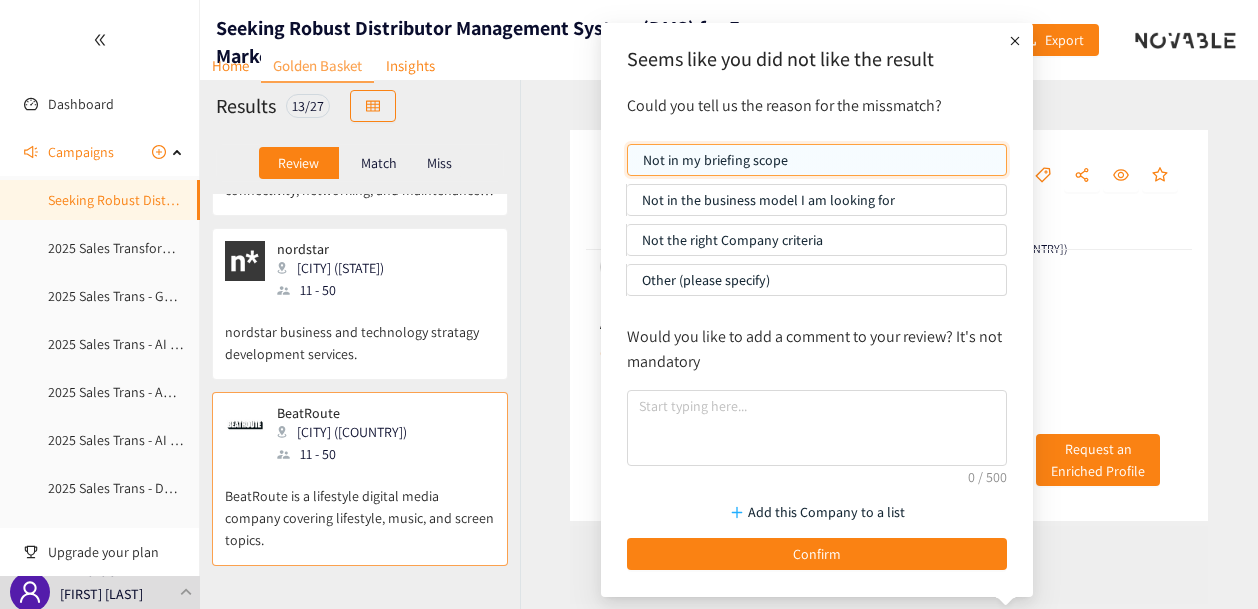 click on "Not in my briefing scope" at bounding box center (628, 165) 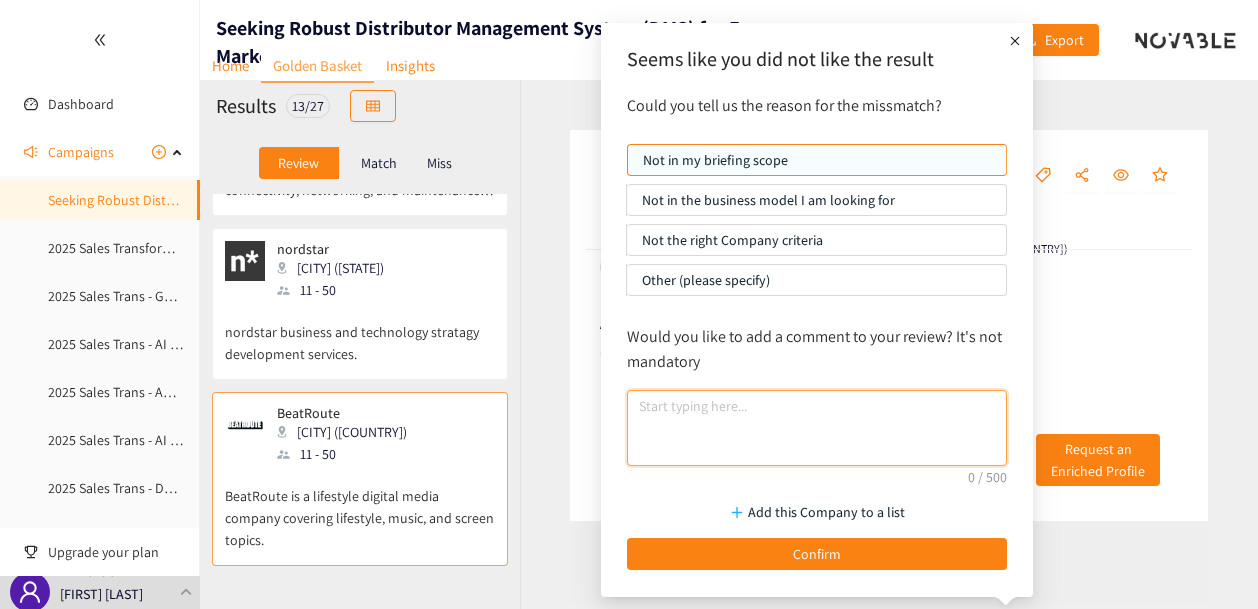 click at bounding box center [817, 428] 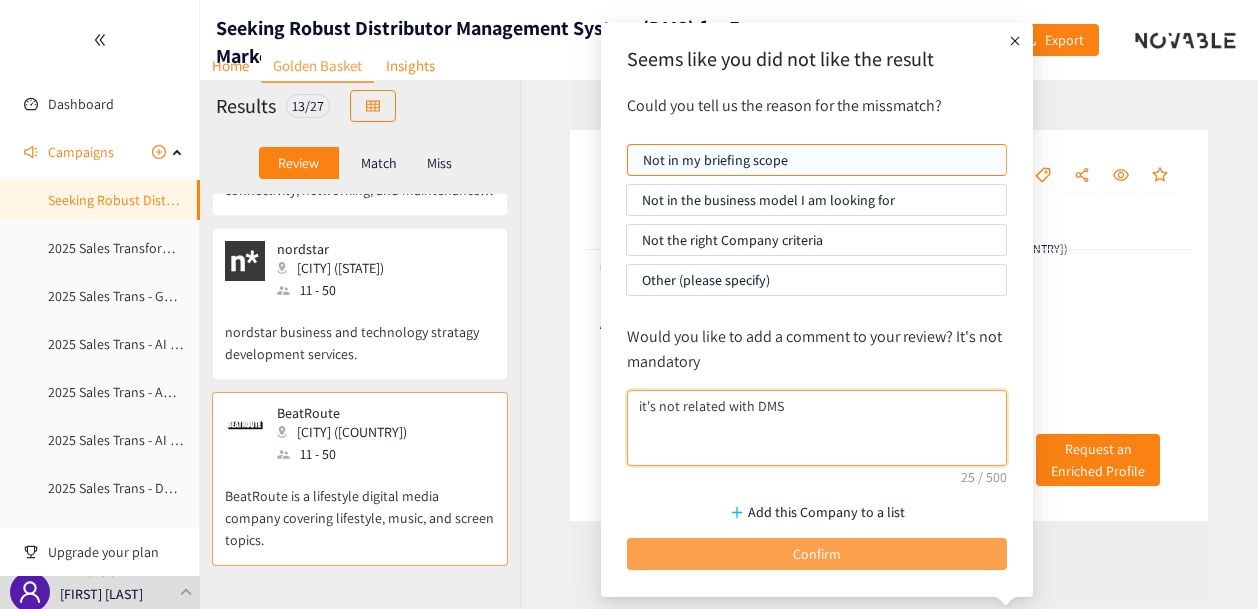 type on "it's not related with DMS" 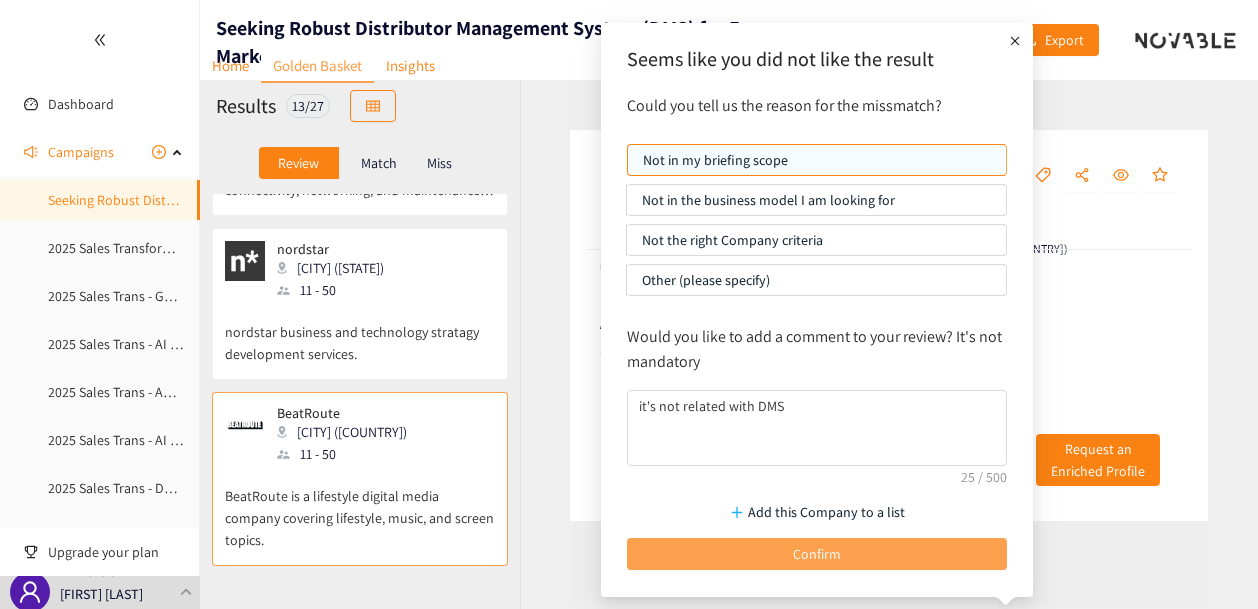 click on "Confirm" at bounding box center (817, 554) 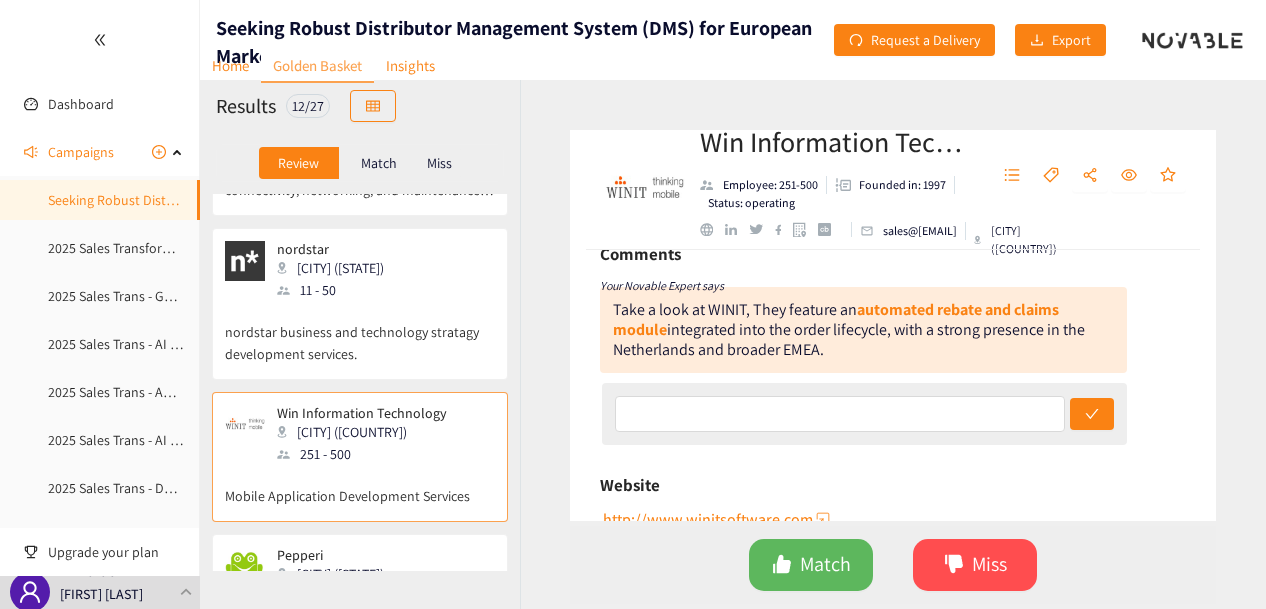 scroll, scrollTop: 200, scrollLeft: 0, axis: vertical 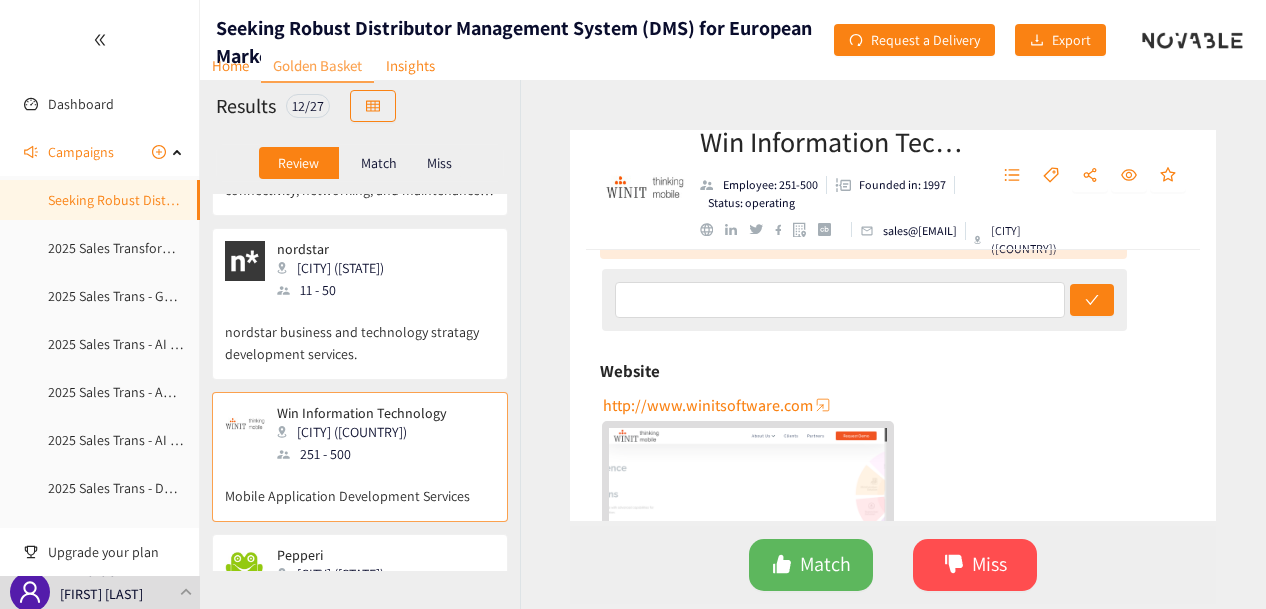 click on "http://www.winitsoftware.com" at bounding box center (708, 405) 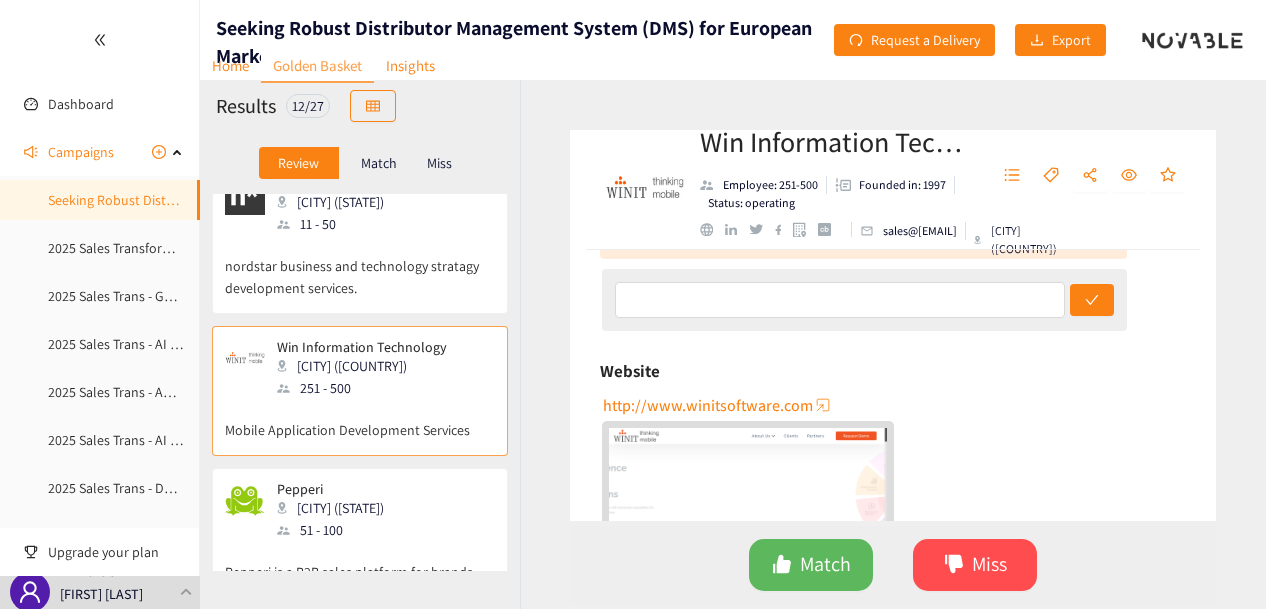 scroll, scrollTop: 1718, scrollLeft: 0, axis: vertical 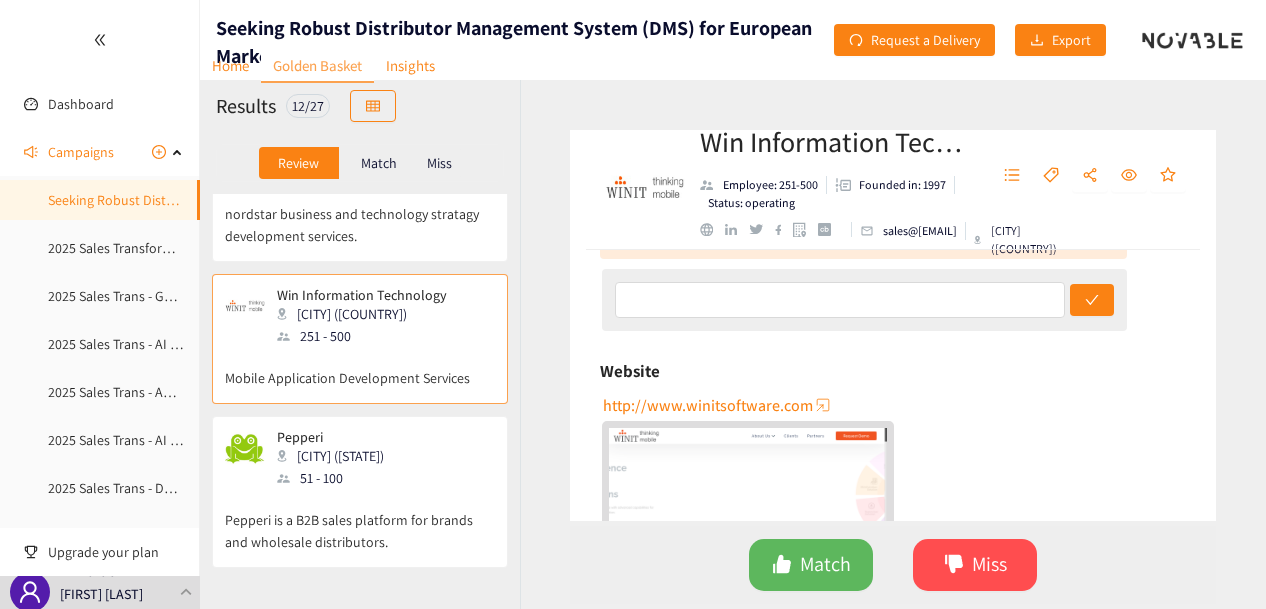 click on "Pepperi   [CITY] ([COUNTRY])     51 - 100" at bounding box center (360, 459) 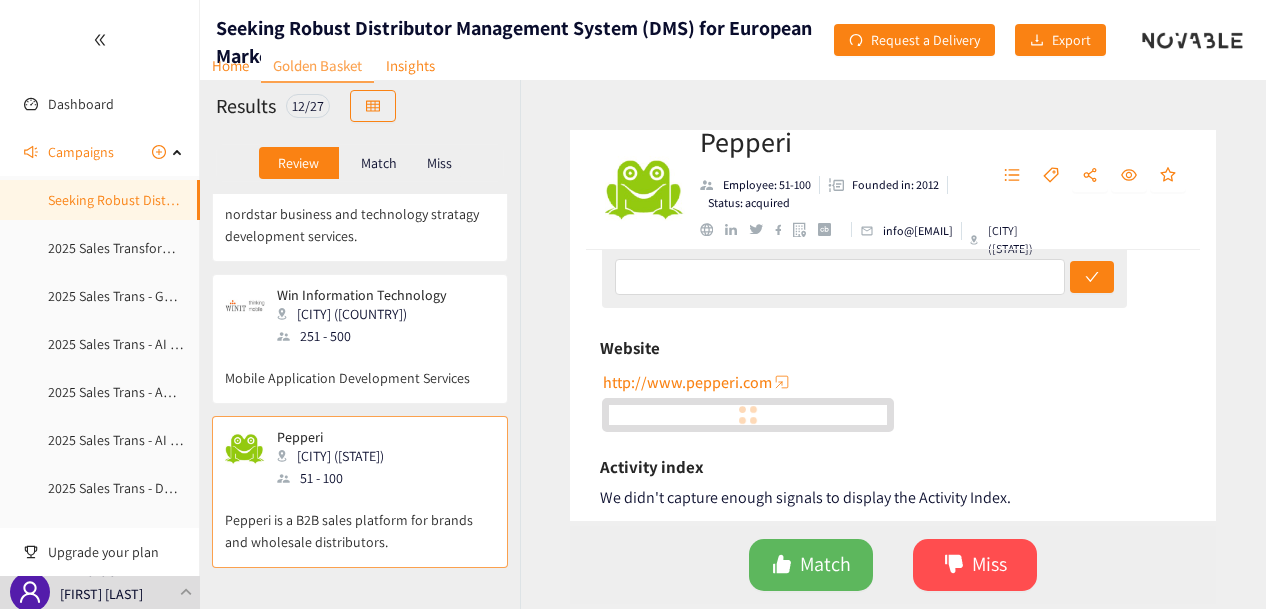 scroll, scrollTop: 300, scrollLeft: 0, axis: vertical 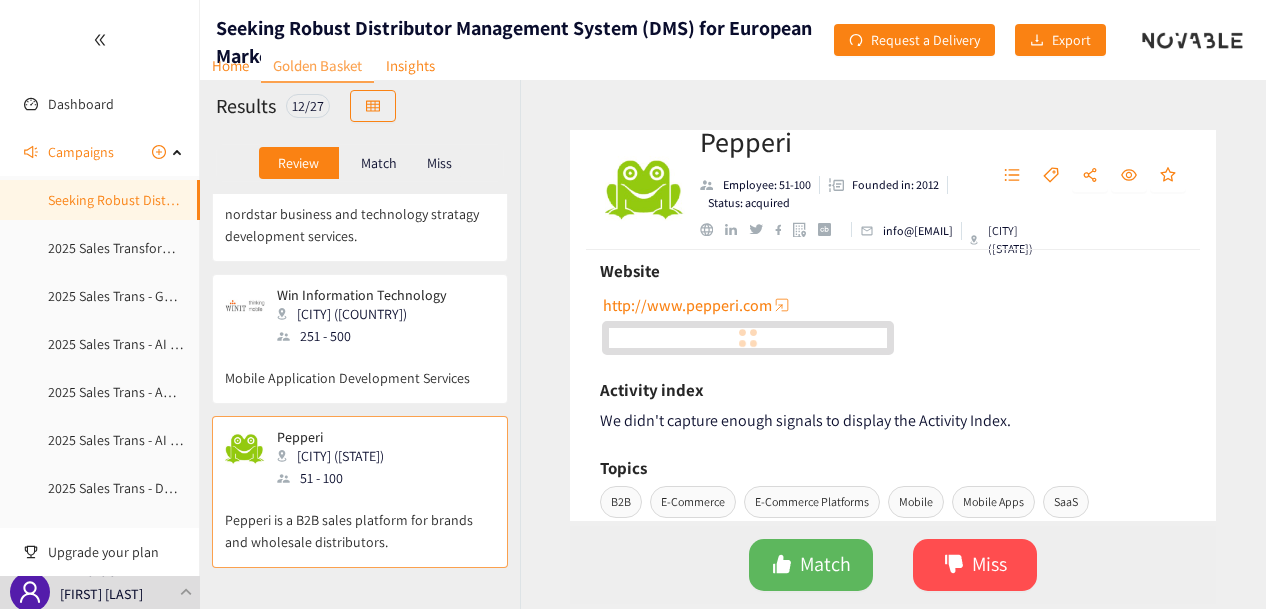 click on "http://www.pepperi.com" at bounding box center (687, 305) 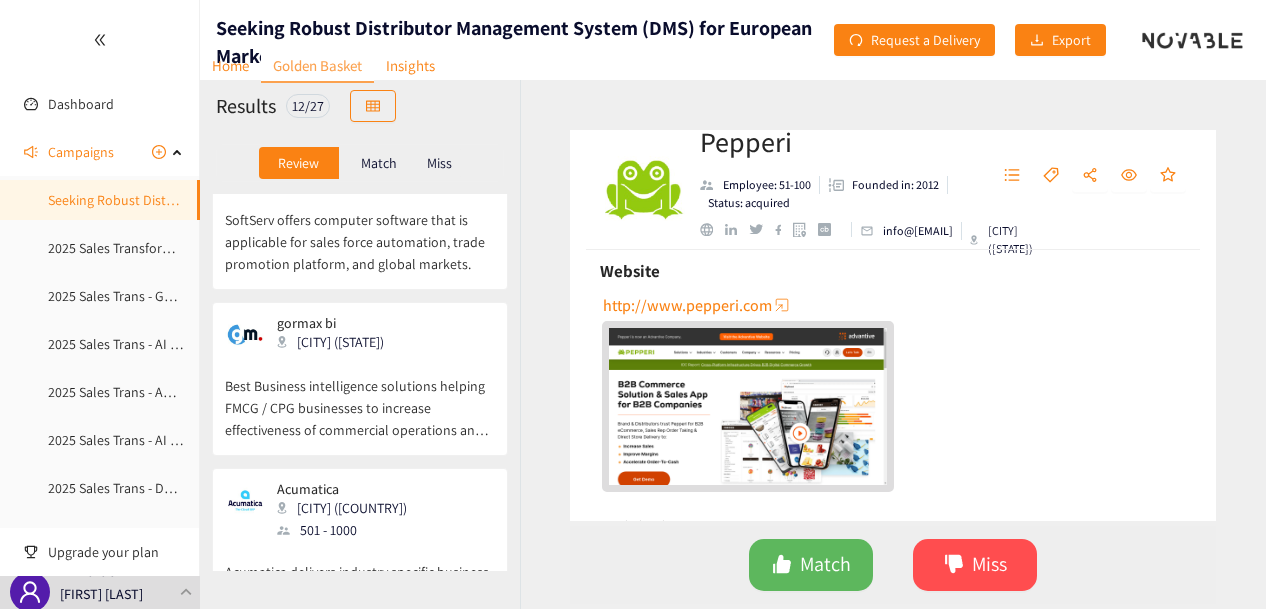 scroll, scrollTop: 0, scrollLeft: 0, axis: both 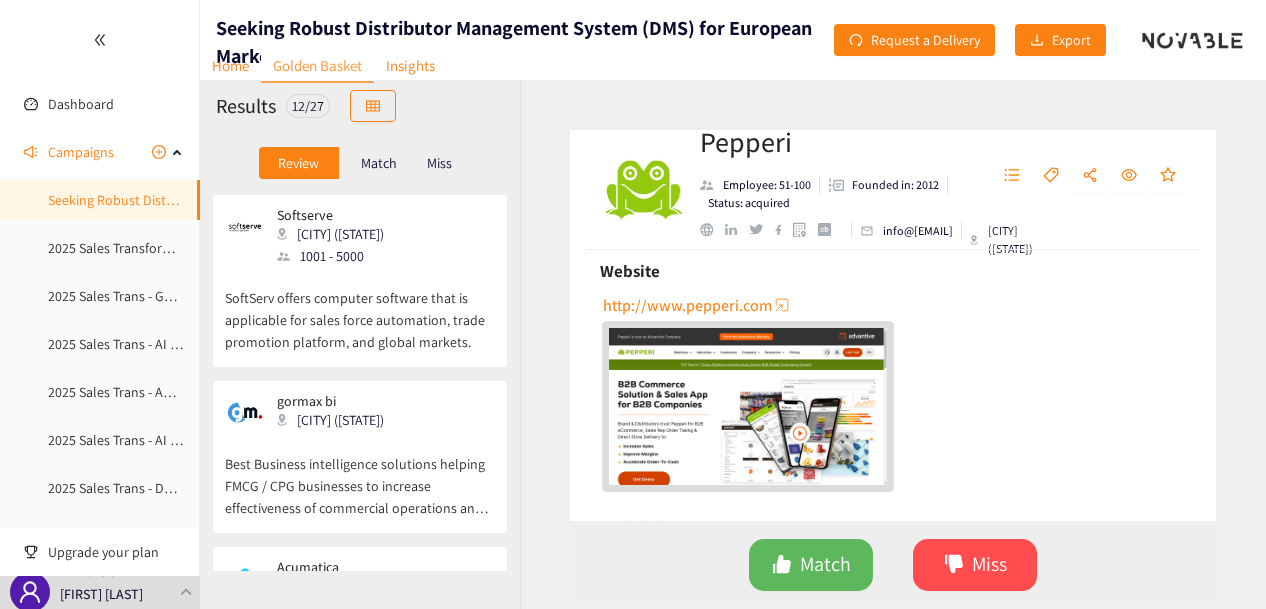 click on "Softserve   [CITY] ([COUNTRY])     1001 - 5000" at bounding box center (360, 237) 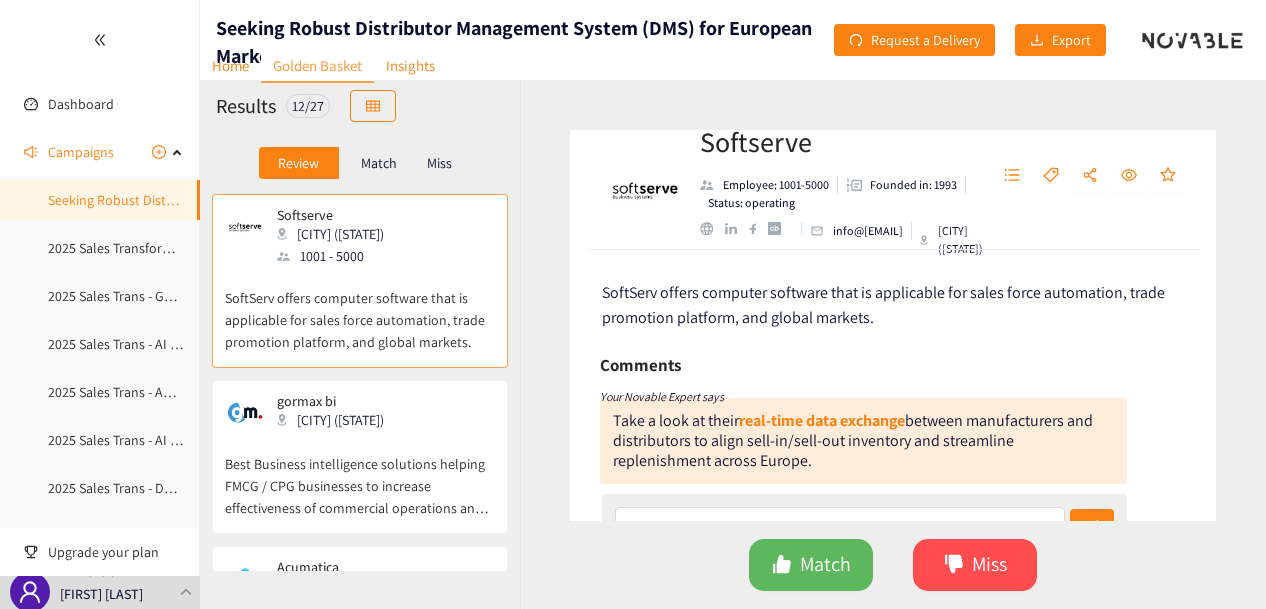 drag, startPoint x: 951, startPoint y: 239, endPoint x: 812, endPoint y: 244, distance: 139.0899 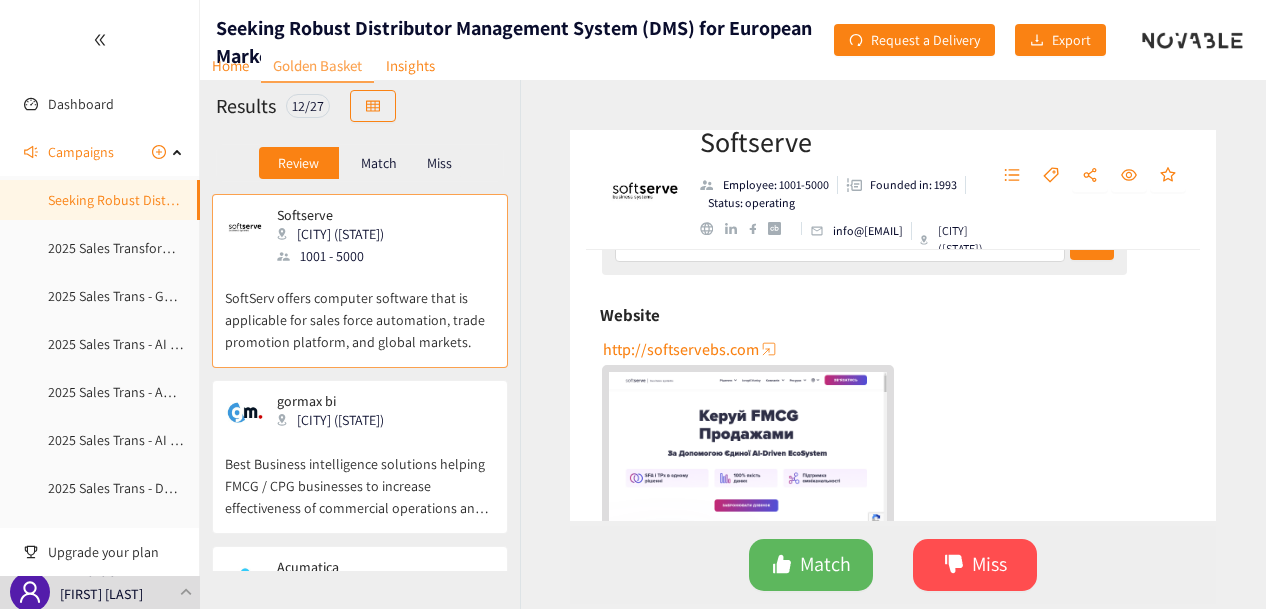 scroll, scrollTop: 300, scrollLeft: 0, axis: vertical 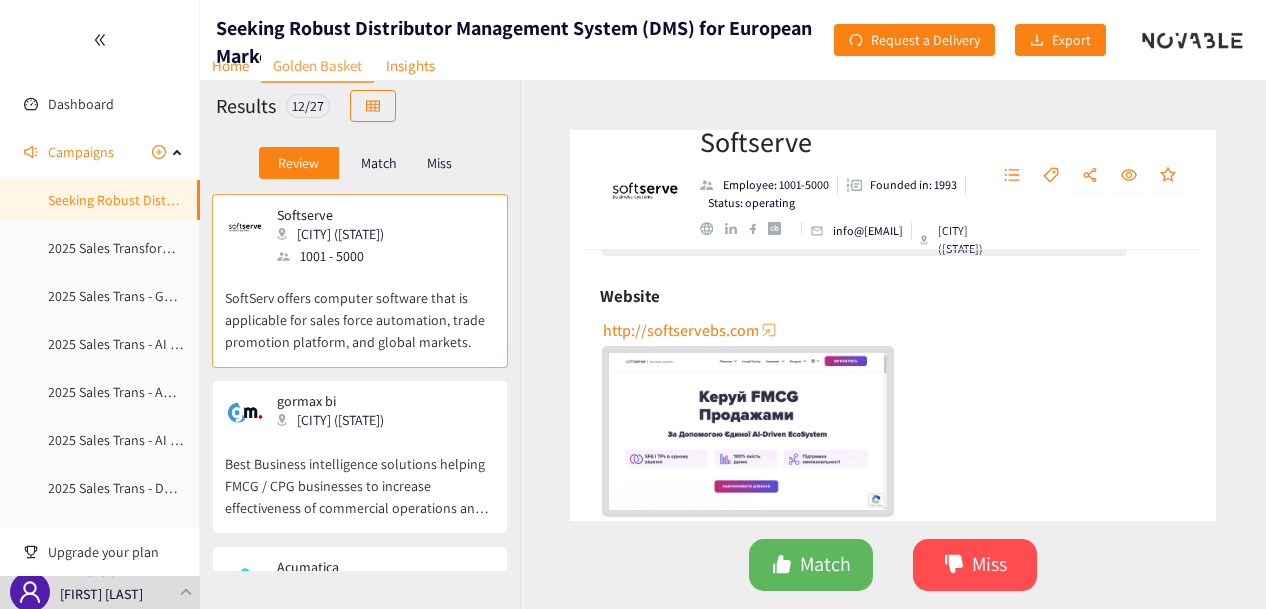 click on "http://softservebs.com" at bounding box center [681, 330] 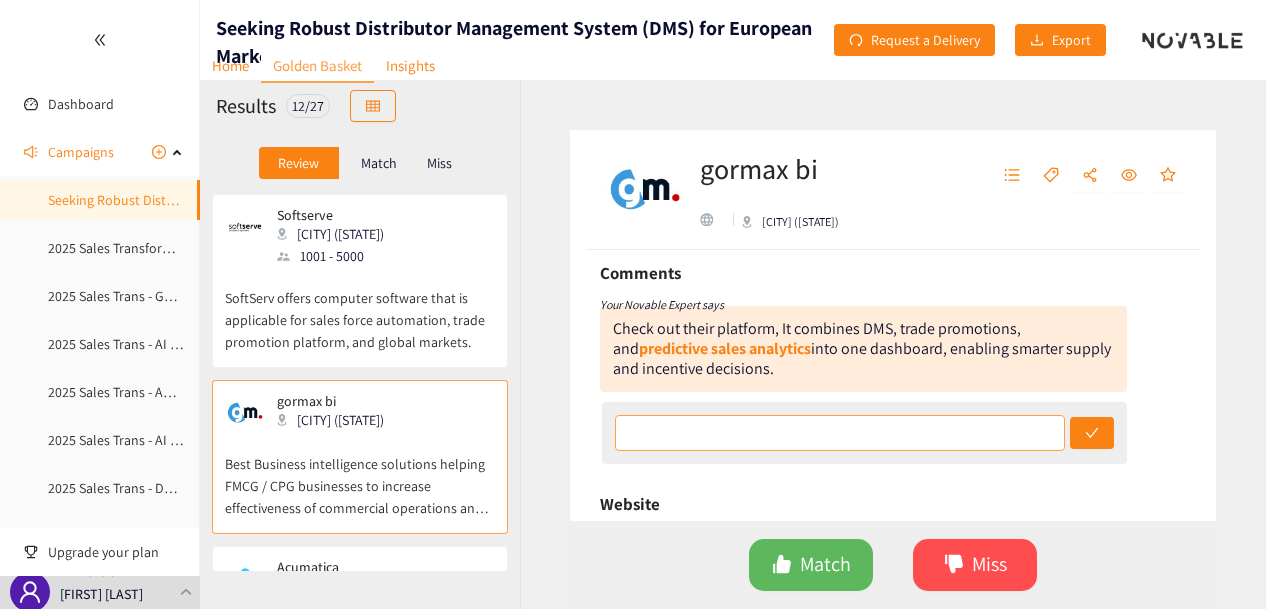 scroll, scrollTop: 200, scrollLeft: 0, axis: vertical 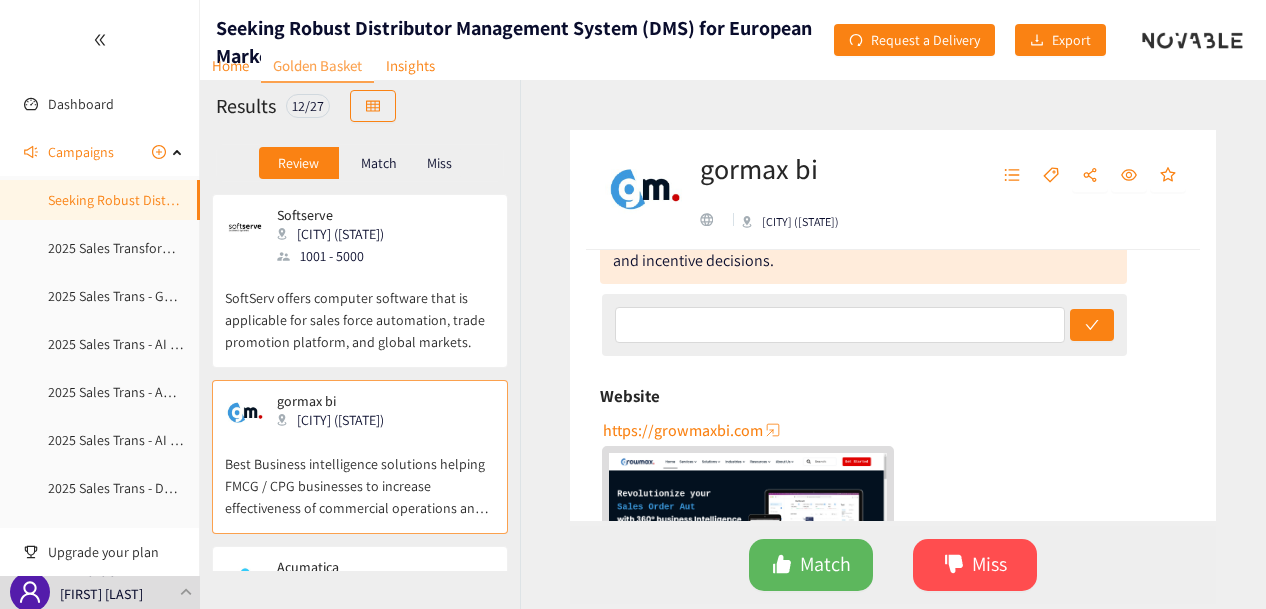 click on "https://growmaxbi.com" at bounding box center [683, 430] 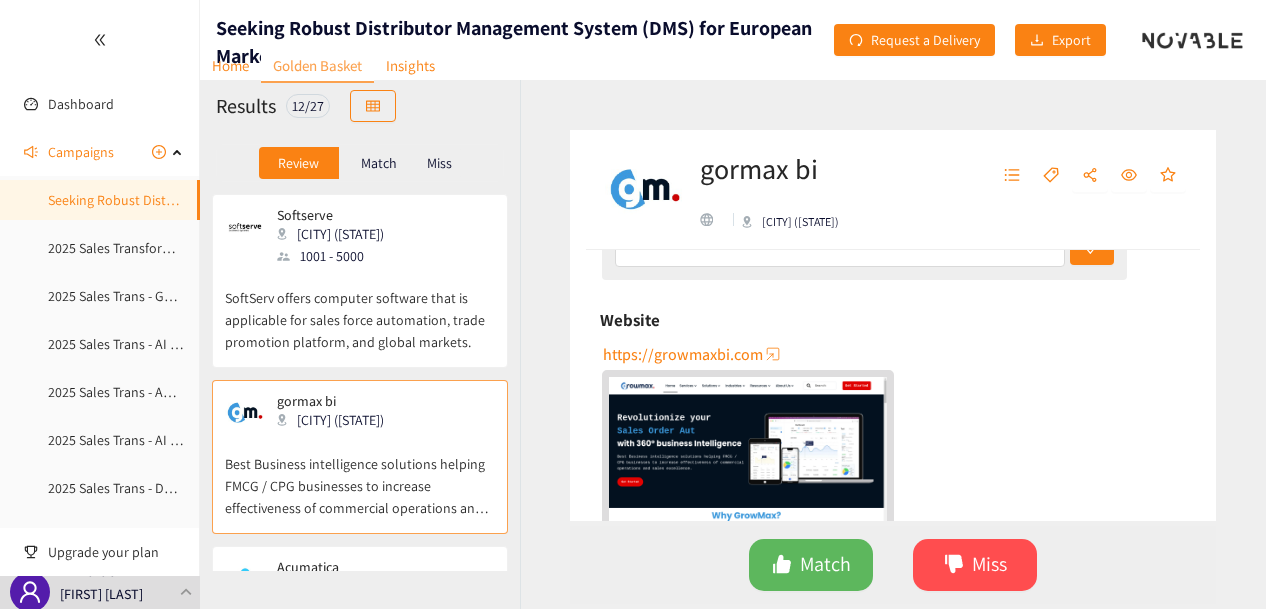 scroll, scrollTop: 0, scrollLeft: 0, axis: both 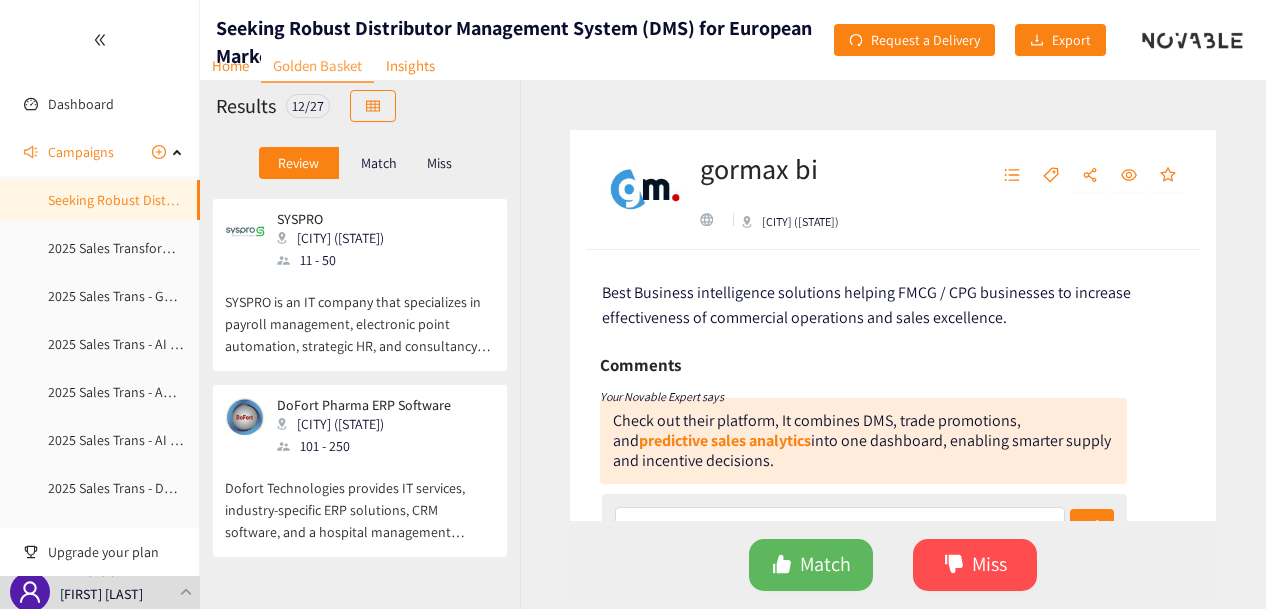 click on "101 - 250" at bounding box center (370, 446) 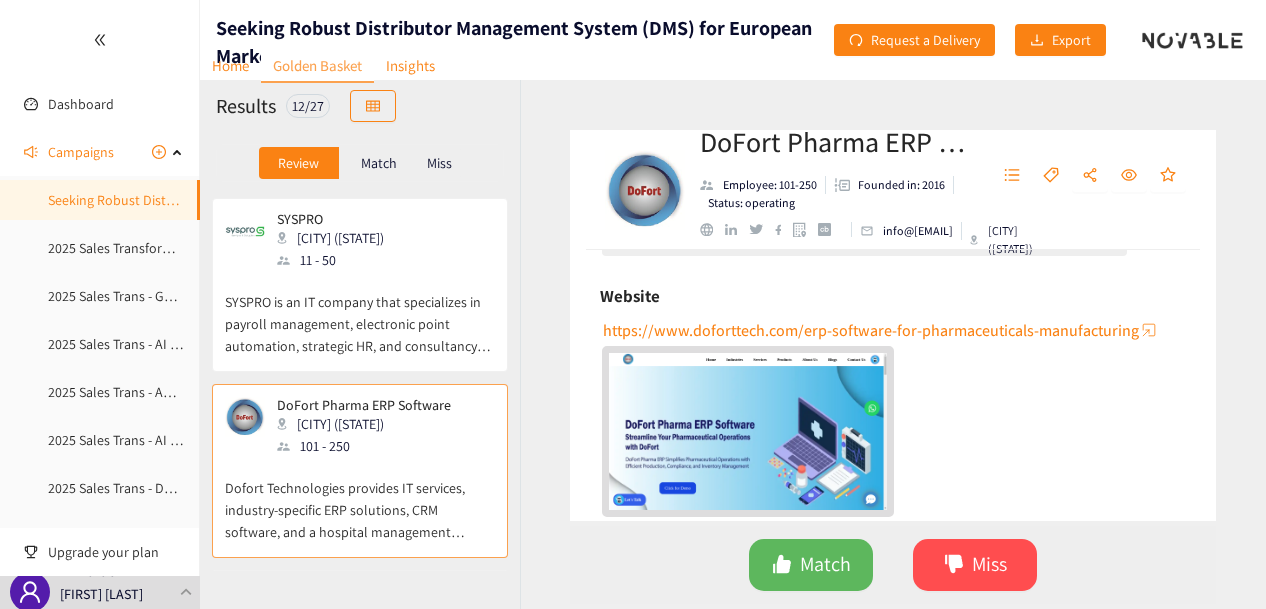 scroll, scrollTop: 300, scrollLeft: 0, axis: vertical 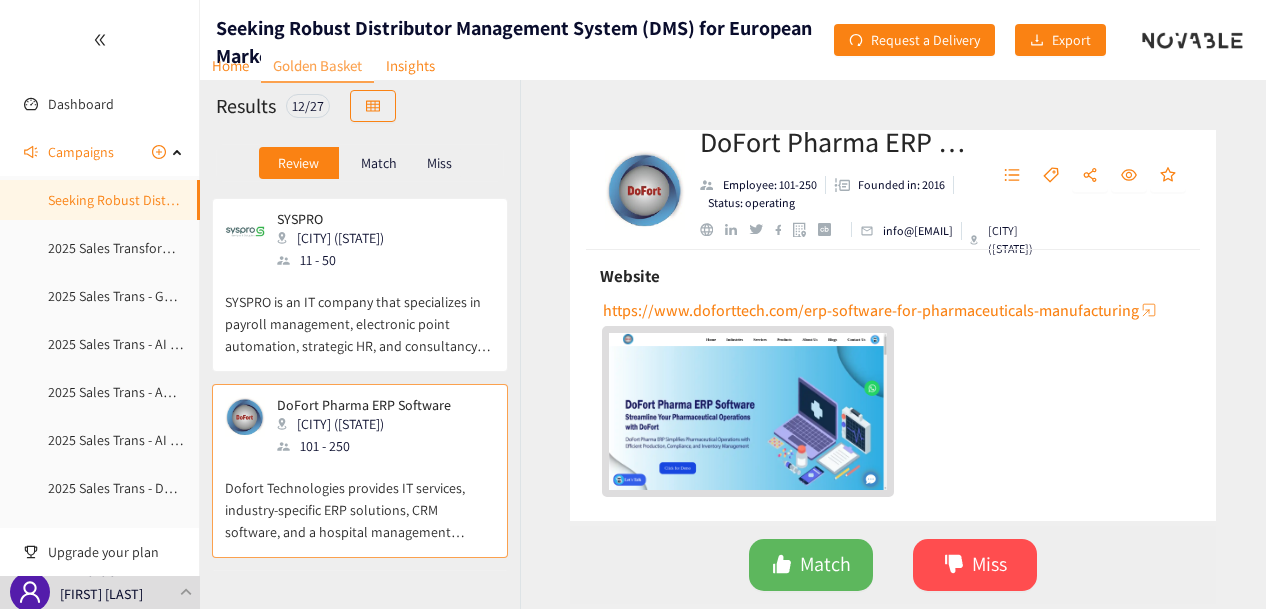 click on "https://www.doforttech.com/erp-software-for-pharmaceuticals-manufacturing" at bounding box center (871, 310) 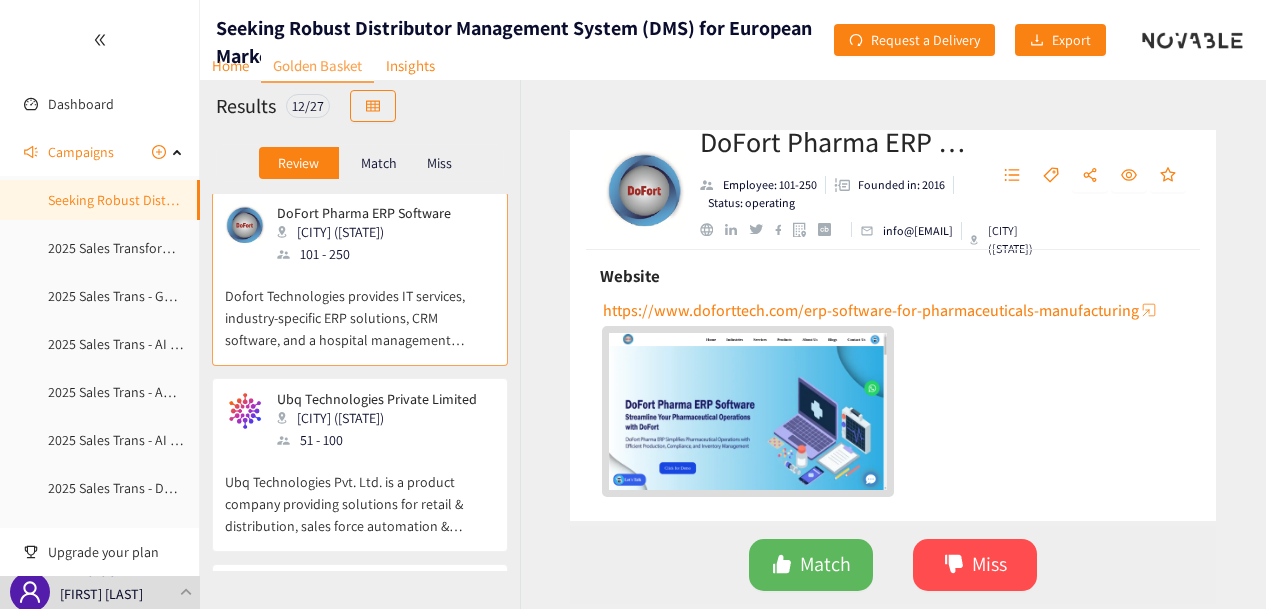 scroll, scrollTop: 900, scrollLeft: 0, axis: vertical 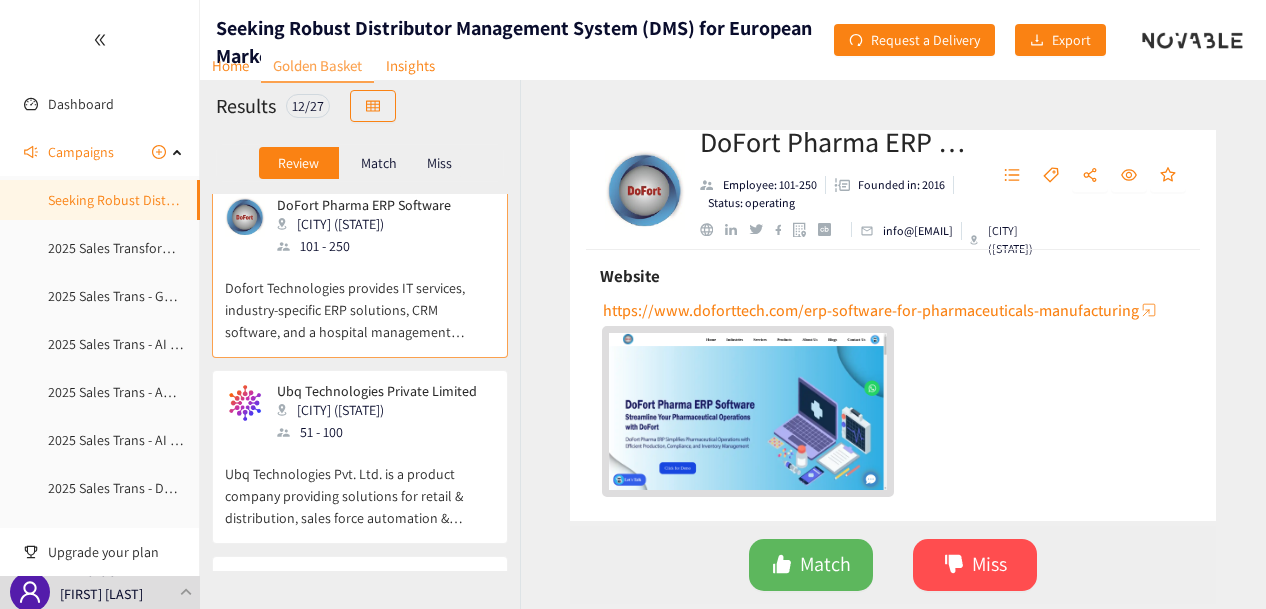 click on "[CITY] ([STATE])" at bounding box center (383, 410) 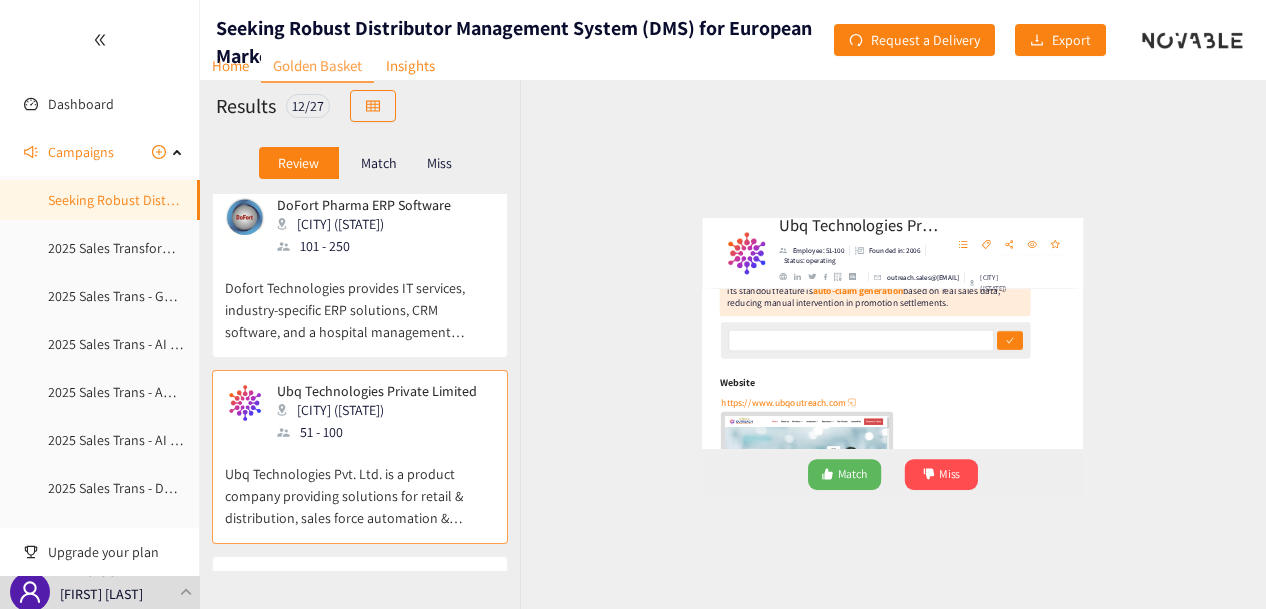 scroll, scrollTop: 200, scrollLeft: 0, axis: vertical 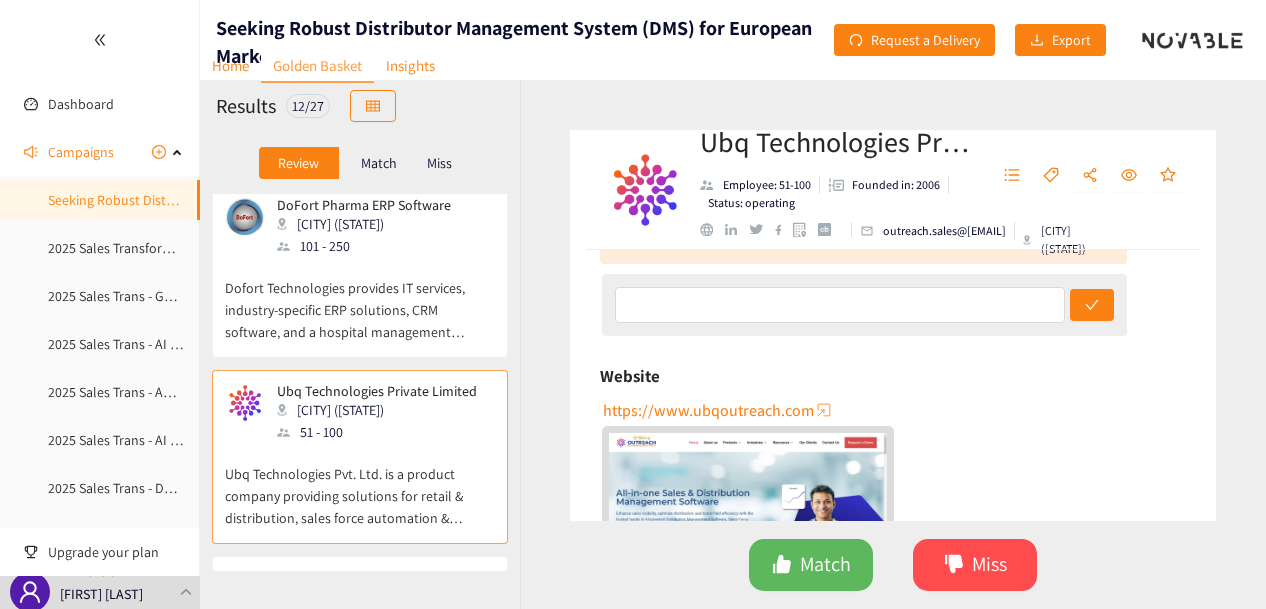 click on "https://www.ubqoutreach.com" at bounding box center [708, 410] 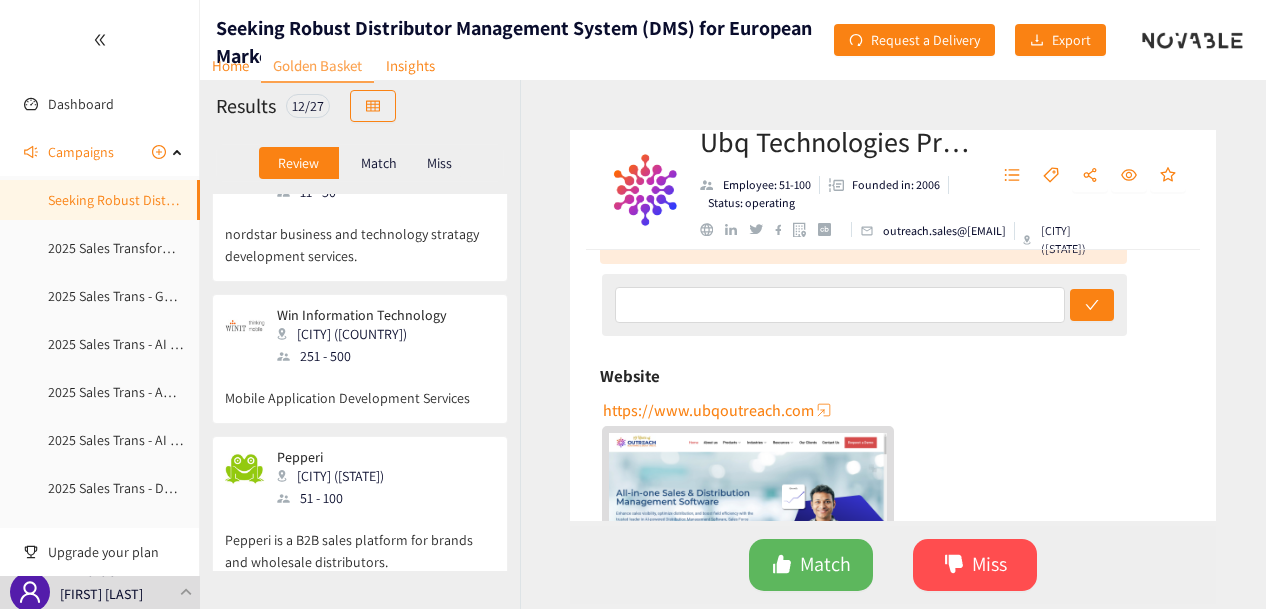 scroll, scrollTop: 1700, scrollLeft: 0, axis: vertical 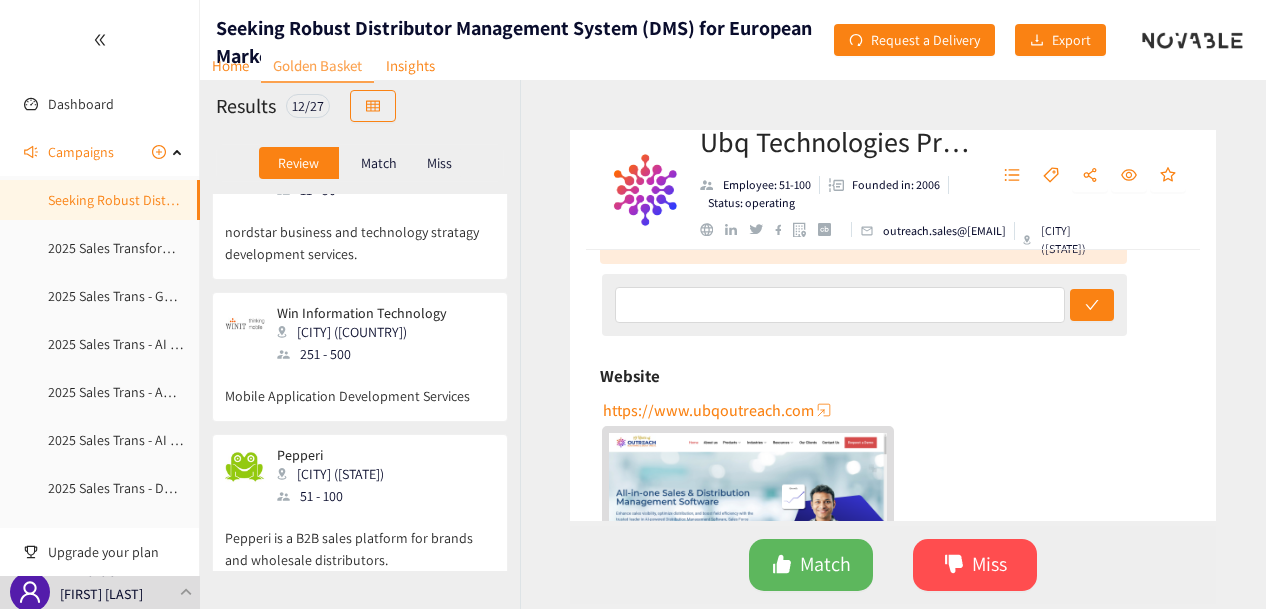 click on "Pepperi is a B2B sales platform for brands and wholesale distributors." at bounding box center (360, 539) 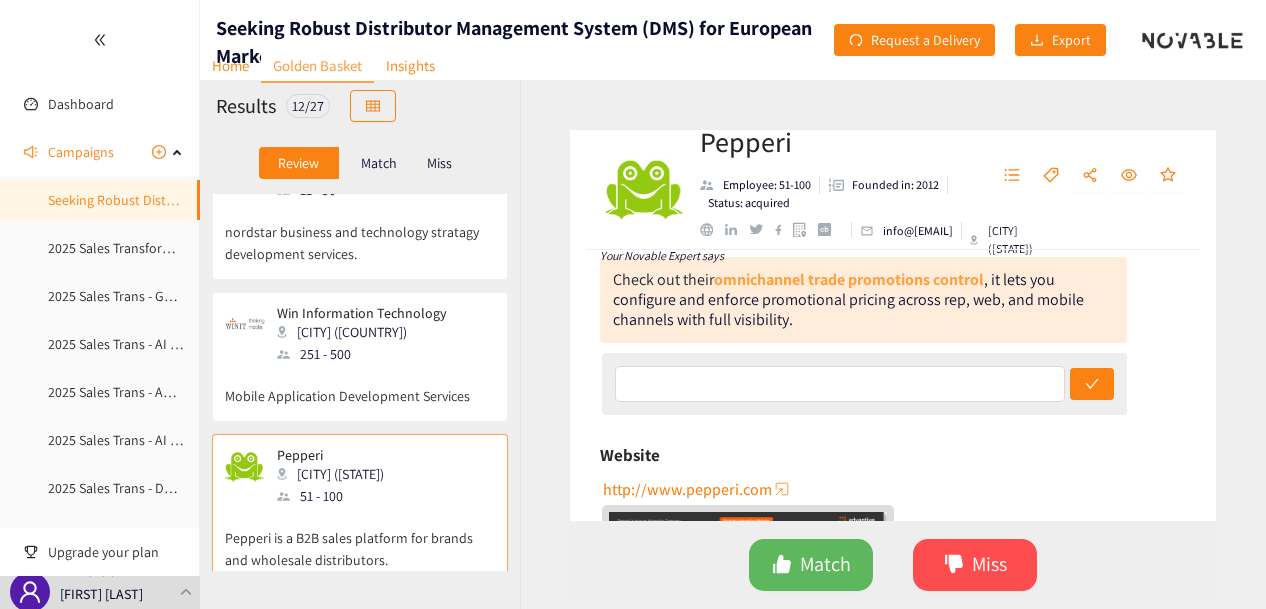 scroll, scrollTop: 200, scrollLeft: 0, axis: vertical 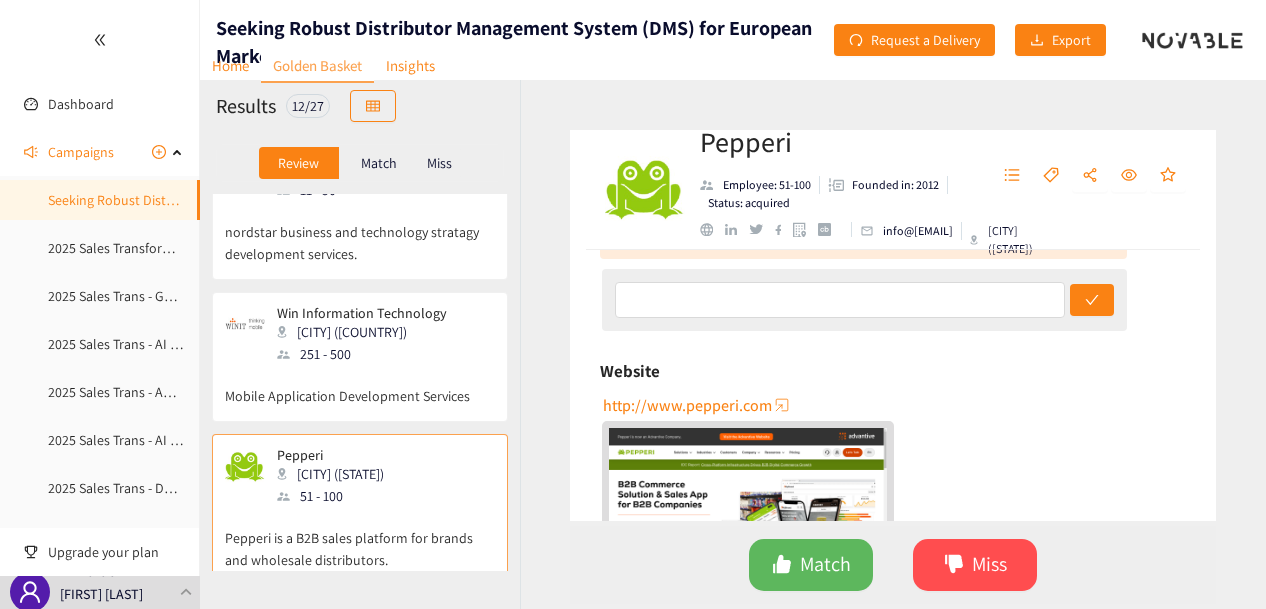 click on "http://www.pepperi.com" at bounding box center (687, 405) 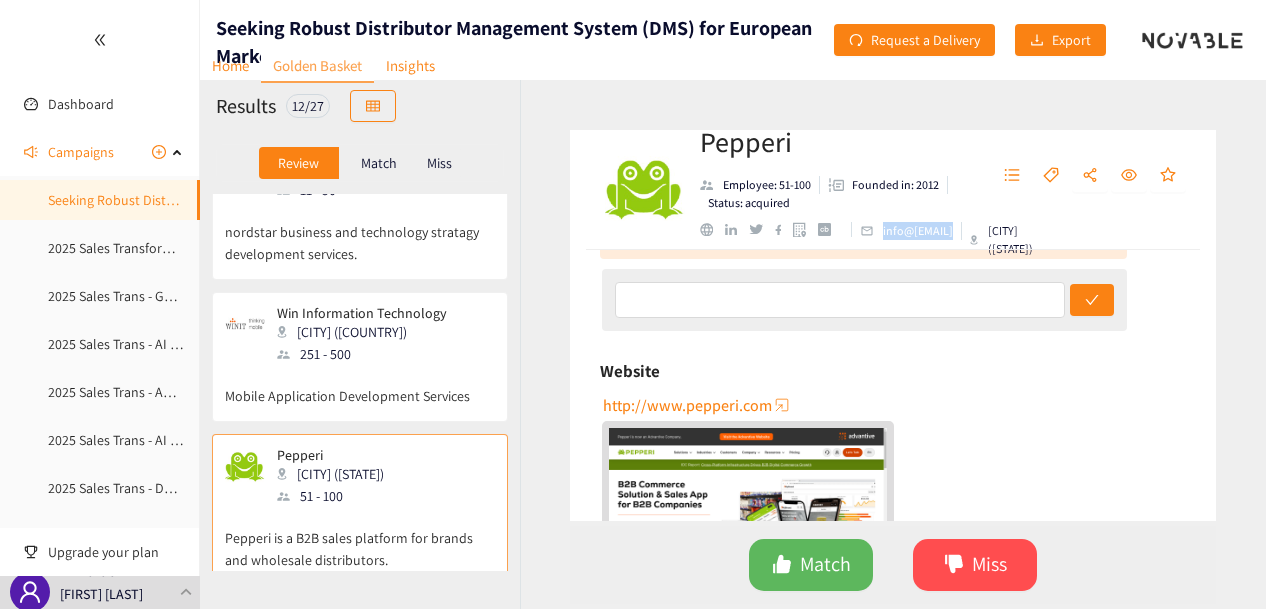 drag, startPoint x: 976, startPoint y: 233, endPoint x: 862, endPoint y: 239, distance: 114.15778 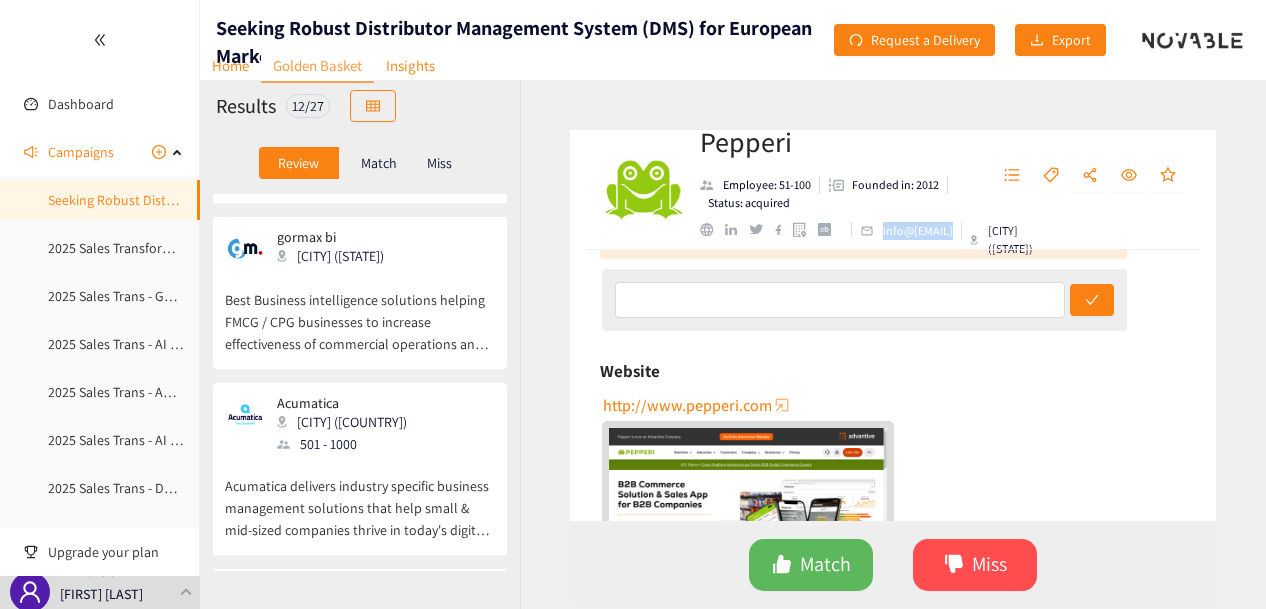 scroll, scrollTop: 300, scrollLeft: 0, axis: vertical 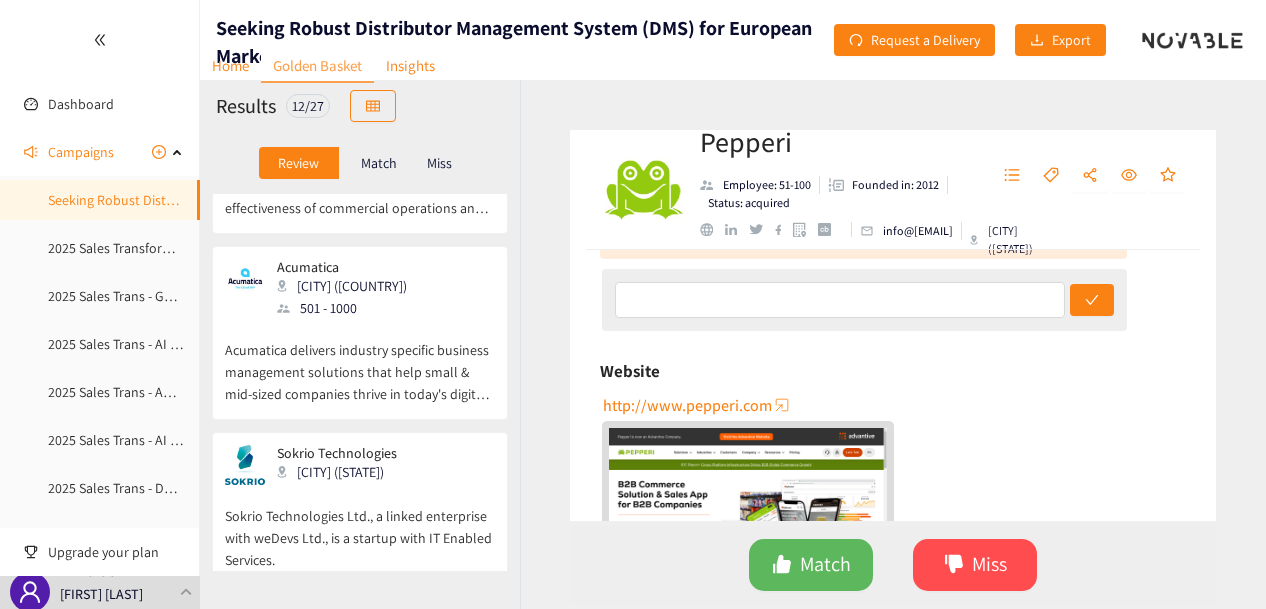 click on "Acumatica delivers industry specific business management solutions that help small & mid-sized companies thrive in today's digital economy." at bounding box center (360, 362) 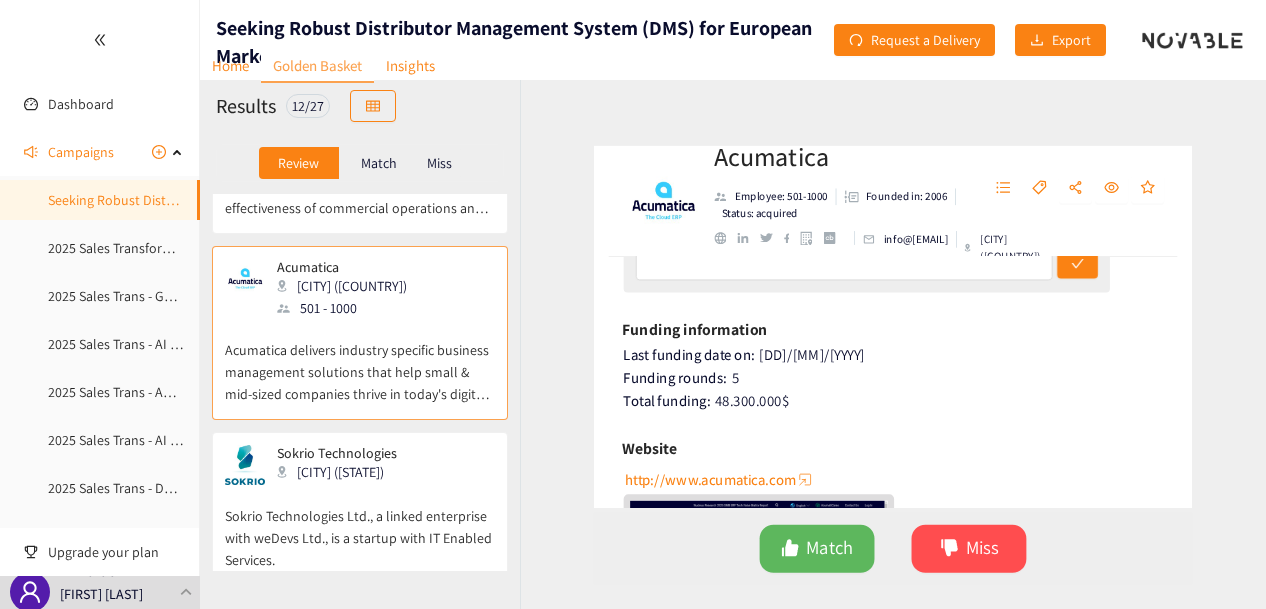 scroll, scrollTop: 300, scrollLeft: 0, axis: vertical 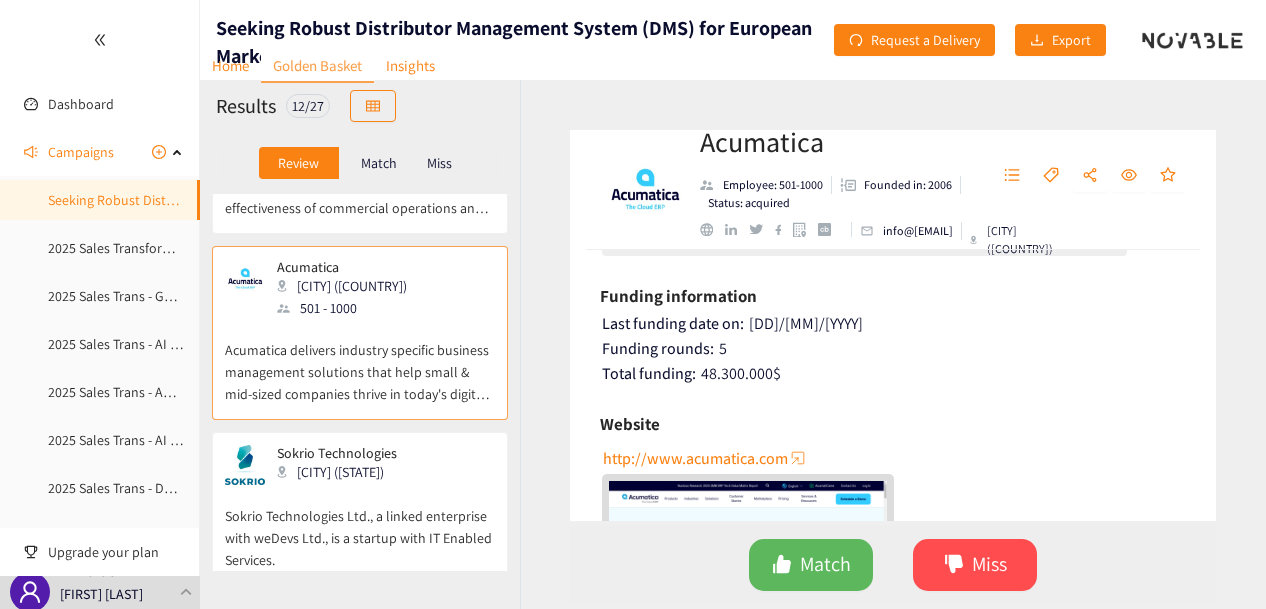 click on "http://www.acumatica.com" at bounding box center [695, 458] 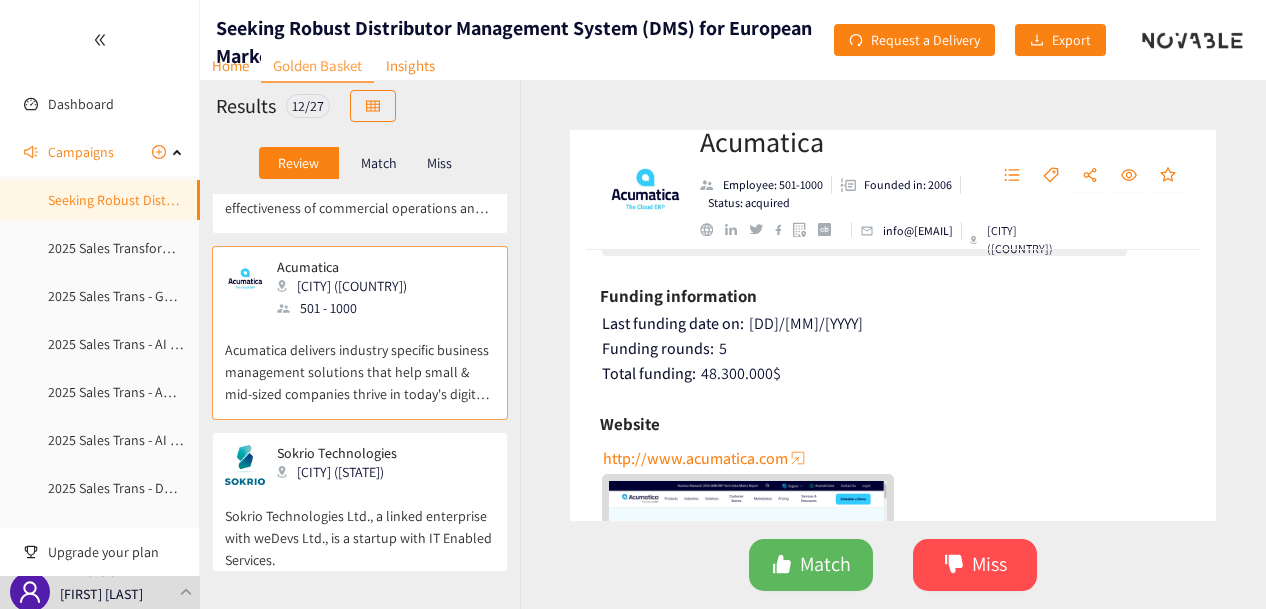 click on "Sokrio Technologies Ltd., a linked enterprise with weDevs Ltd., is a startup with IT Enabled Services." at bounding box center (360, 528) 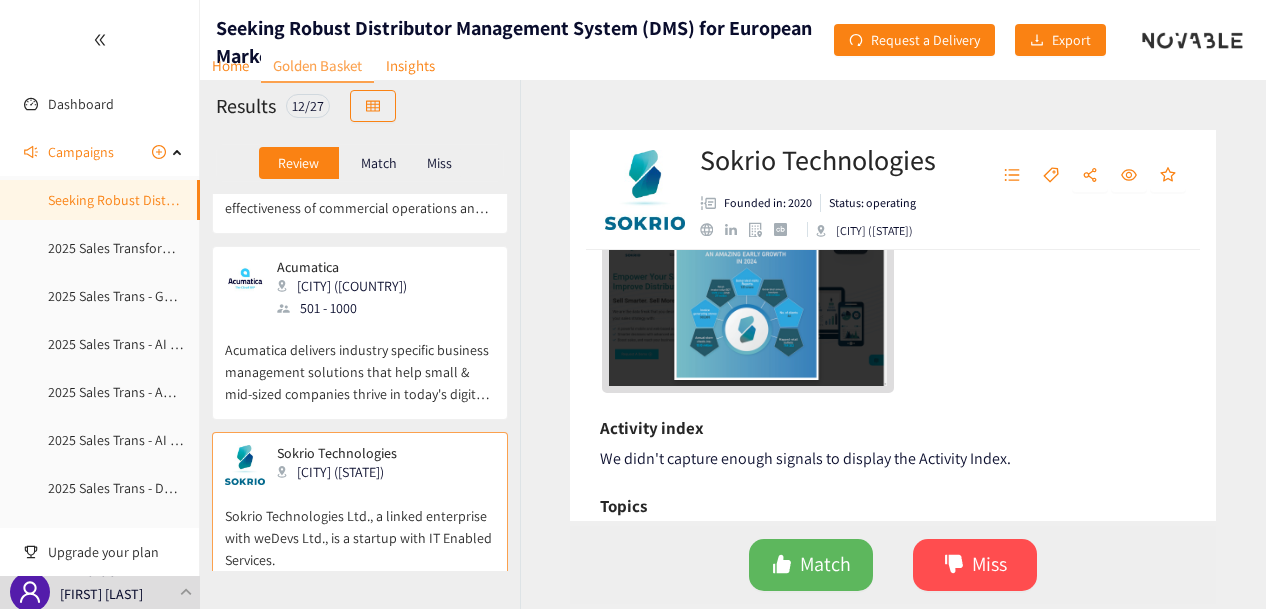 scroll, scrollTop: 300, scrollLeft: 0, axis: vertical 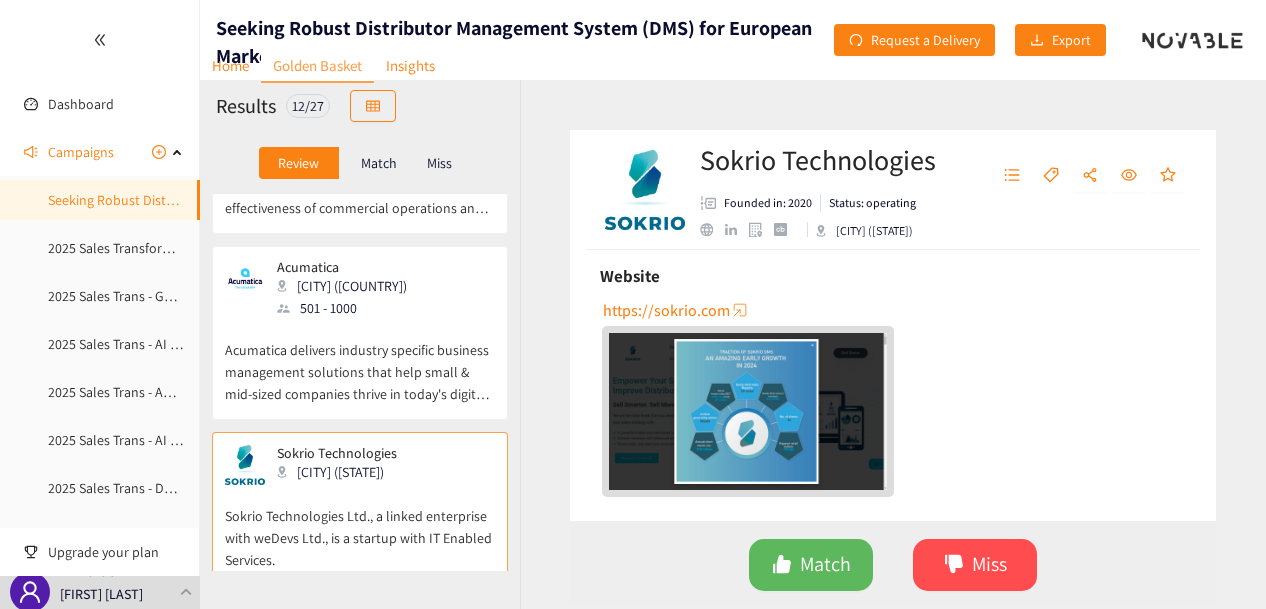 click on "https://sokrio.com" at bounding box center (666, 310) 